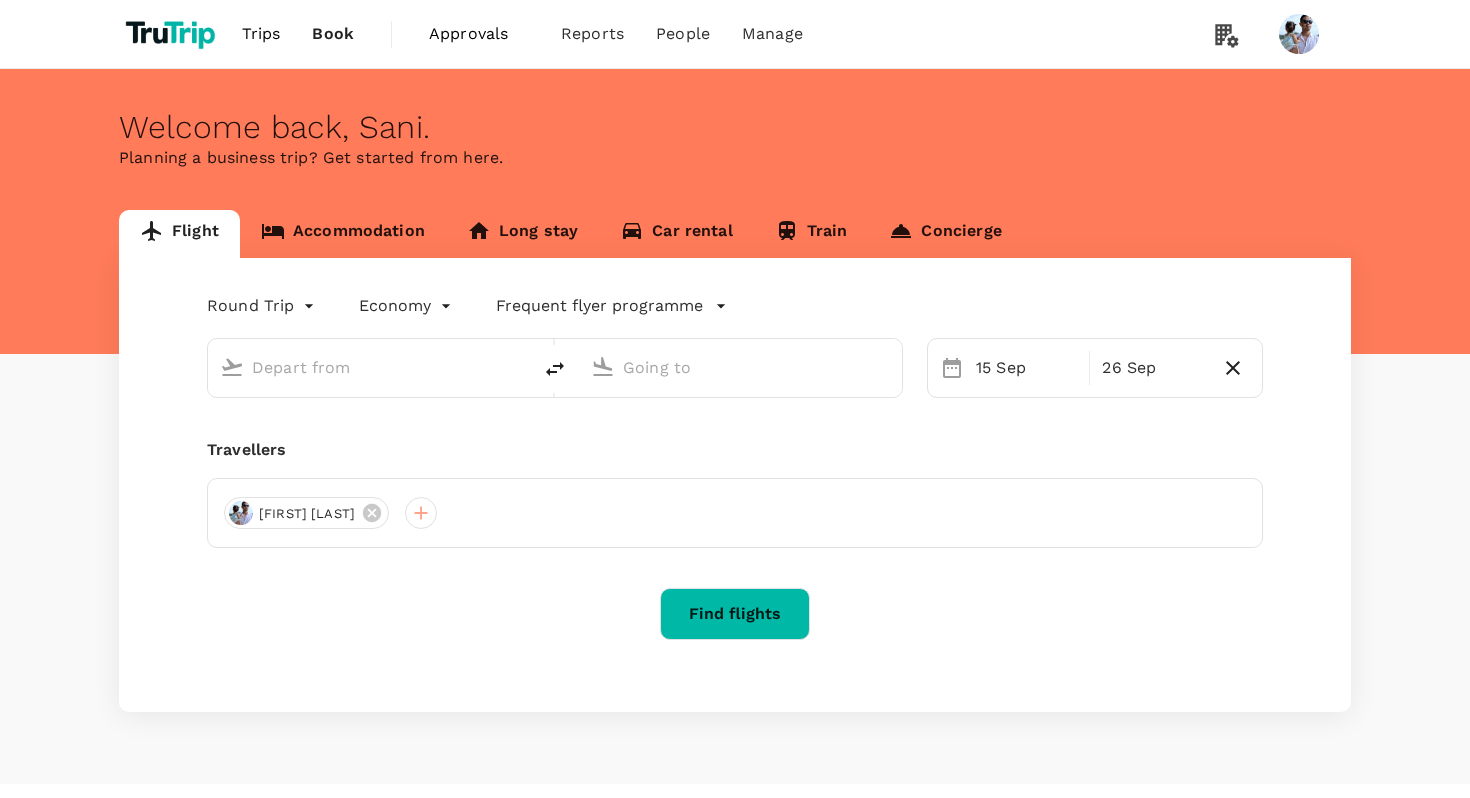 scroll, scrollTop: 0, scrollLeft: 0, axis: both 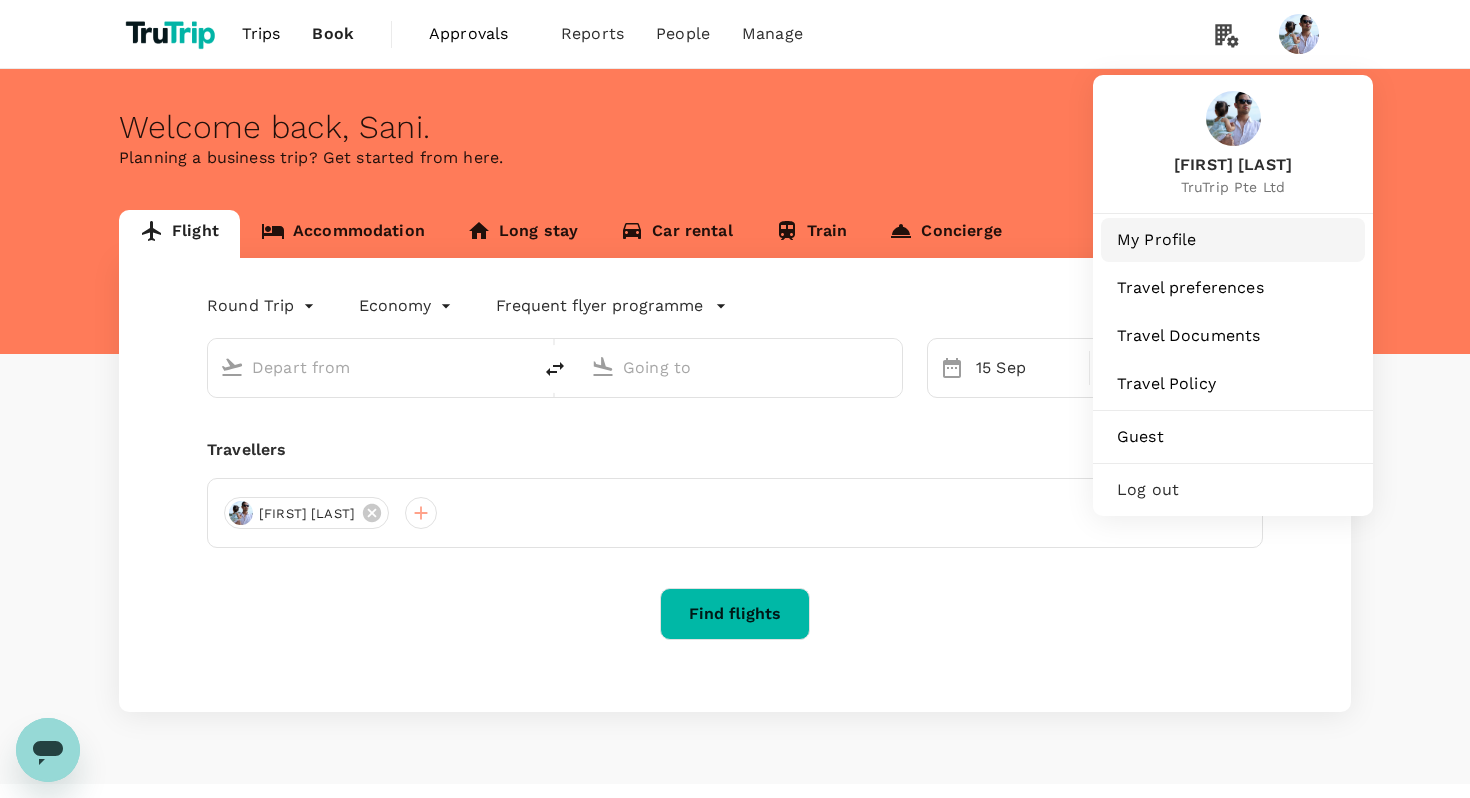 type on "Singapore, Singapore (any)" 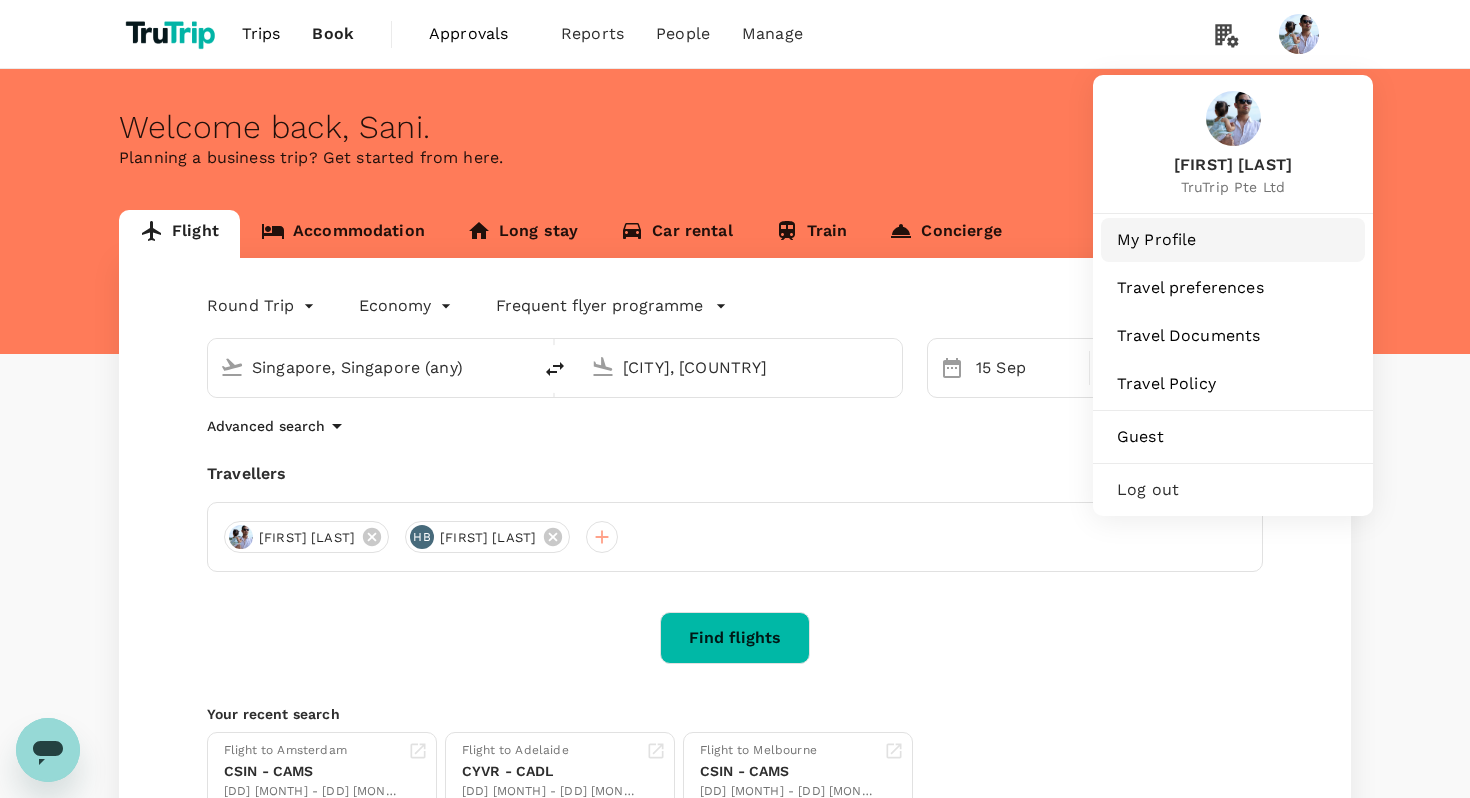 click on "My Profile" at bounding box center [1233, 240] 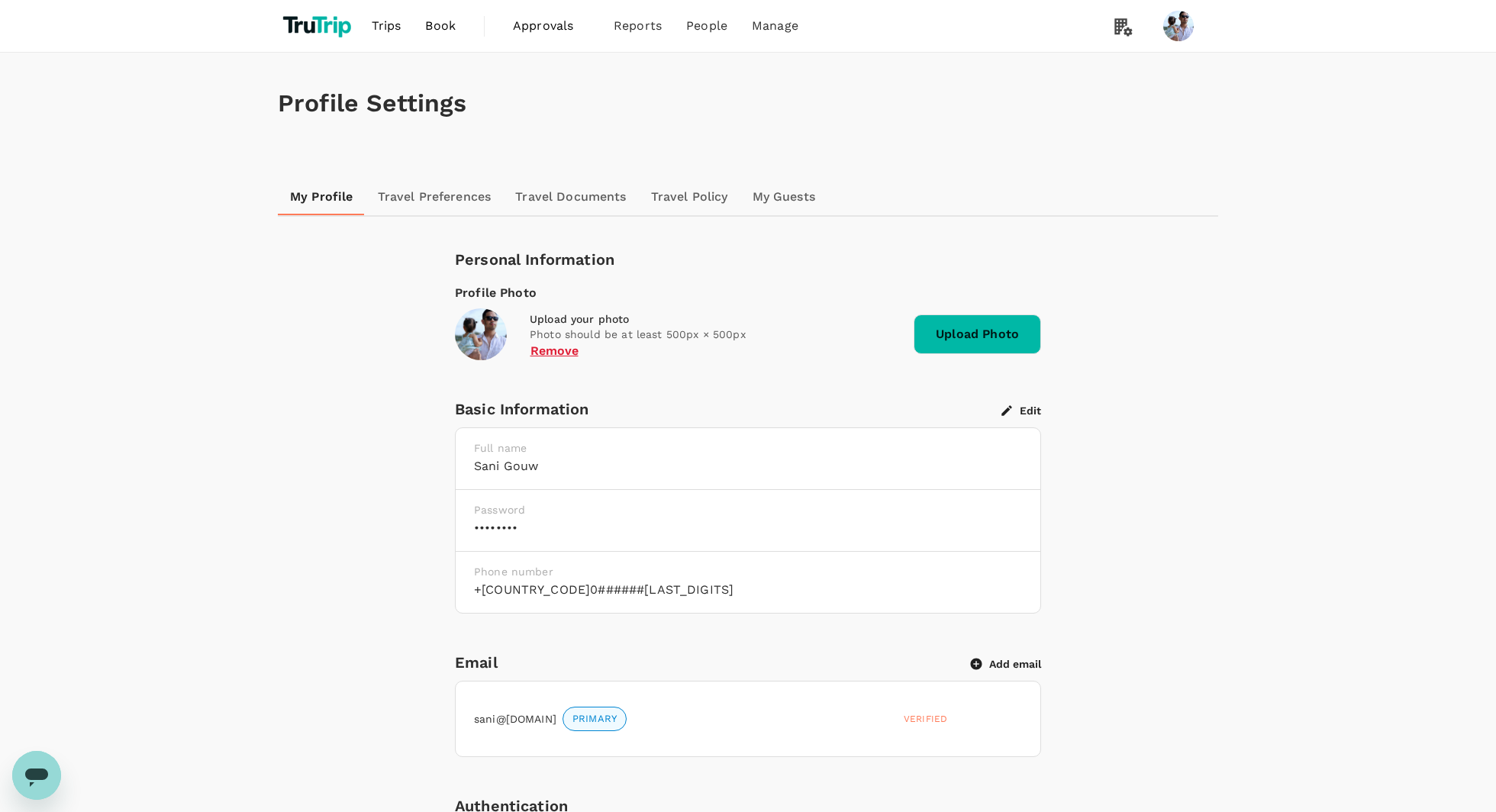 scroll, scrollTop: 419, scrollLeft: 0, axis: vertical 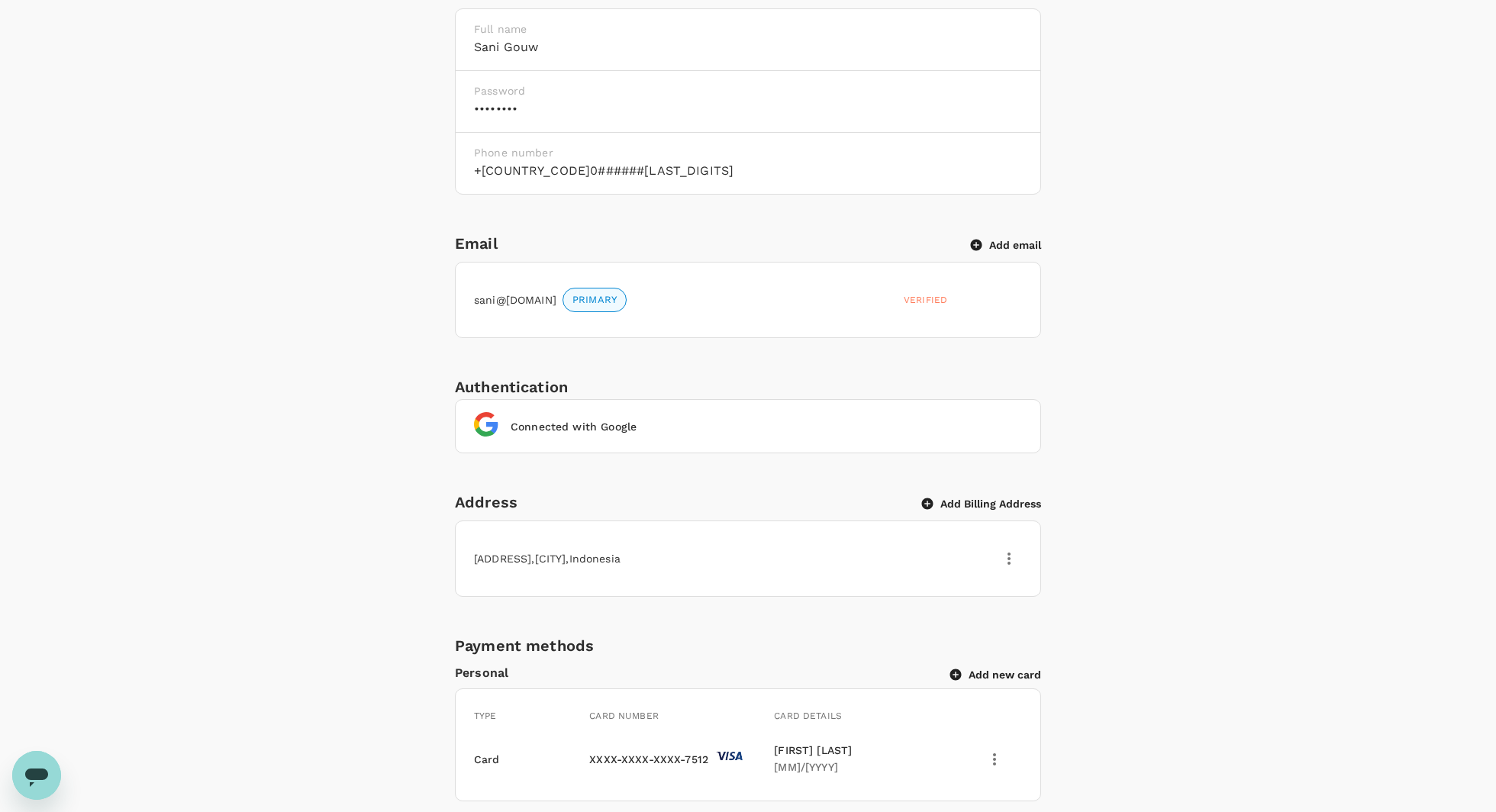 click on "Add email" at bounding box center (1006, 245) 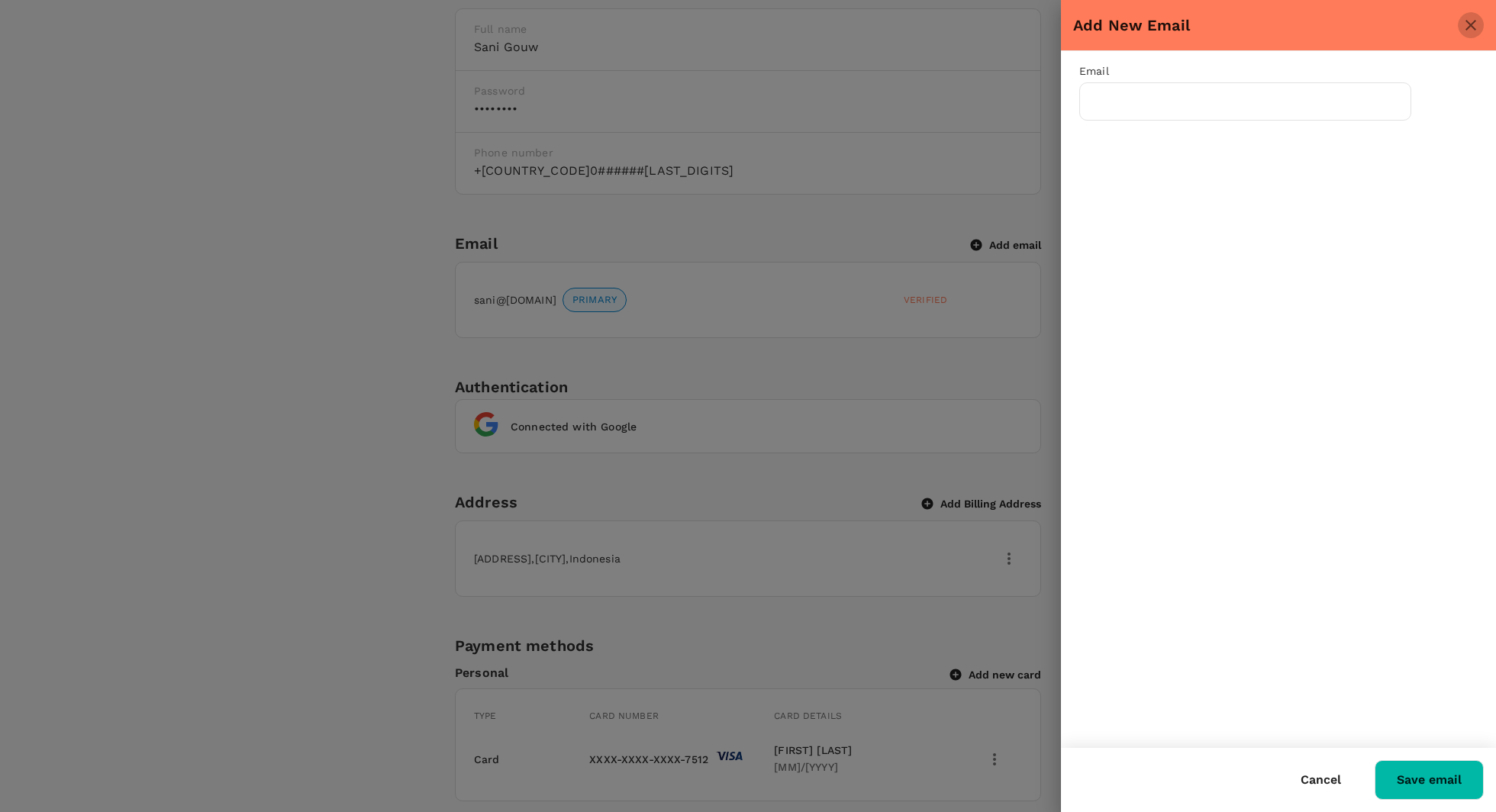 click 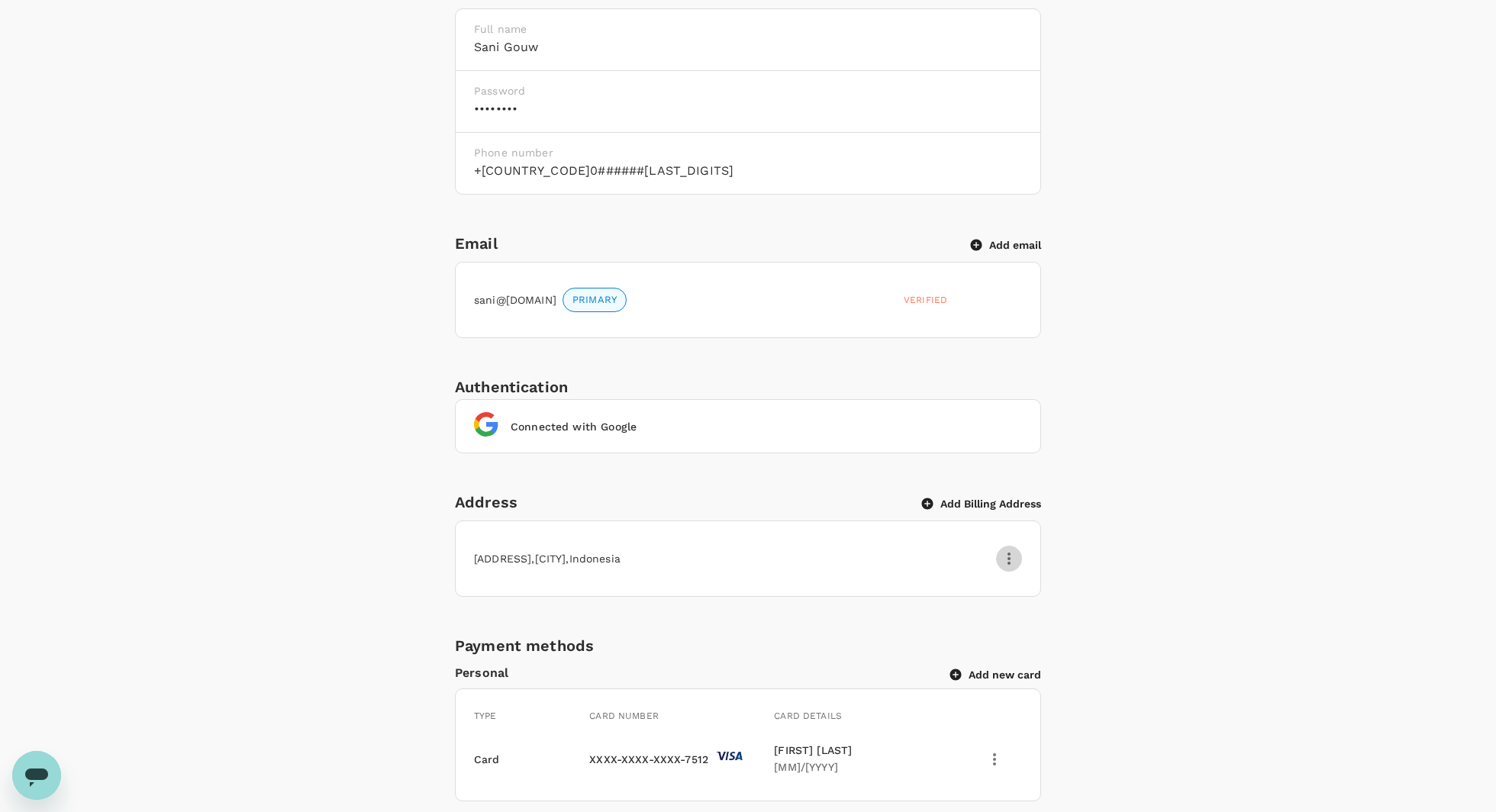 click 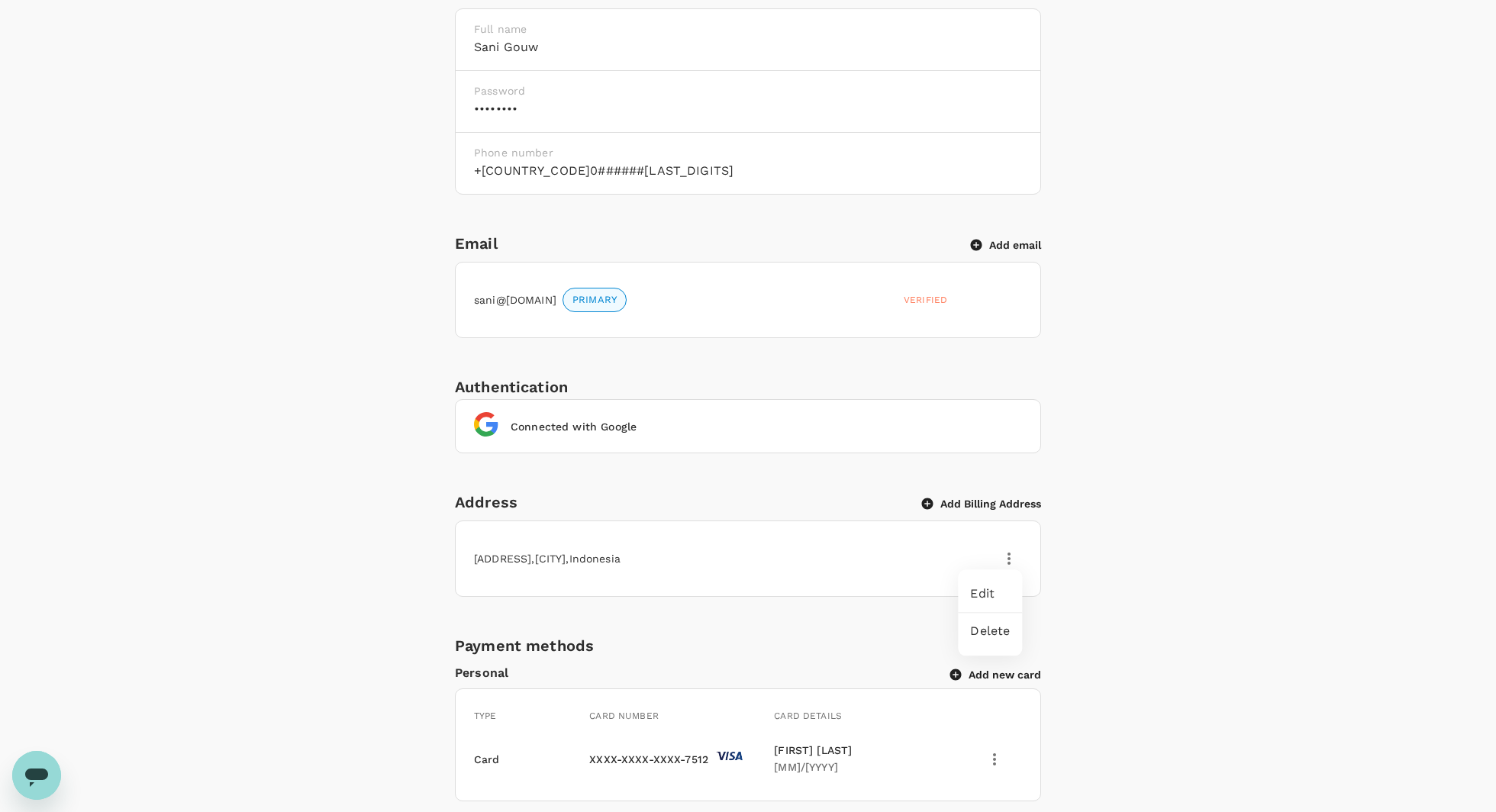 click on "Edit" at bounding box center (990, 594) 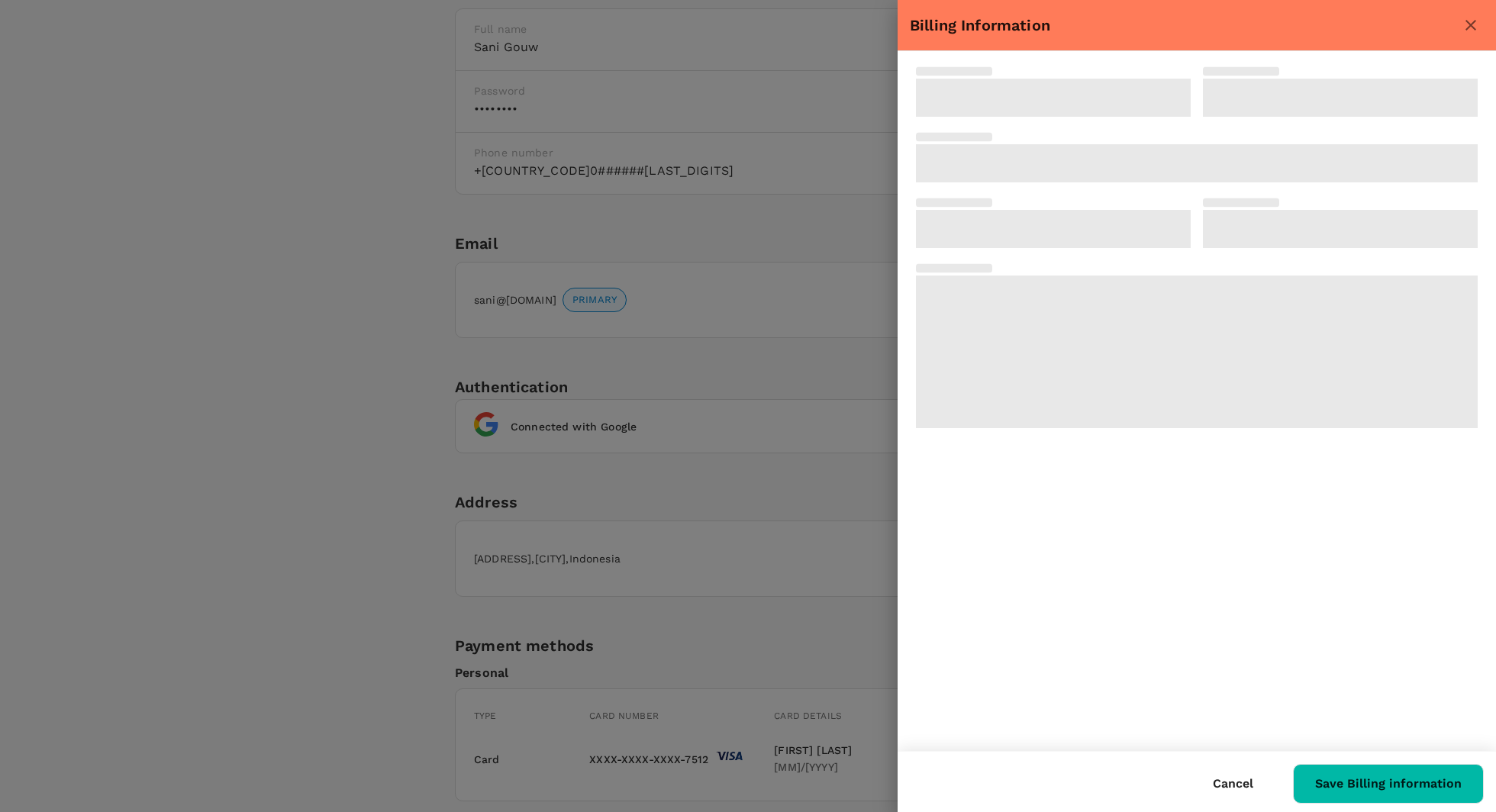 type on "[ADDRESS]" 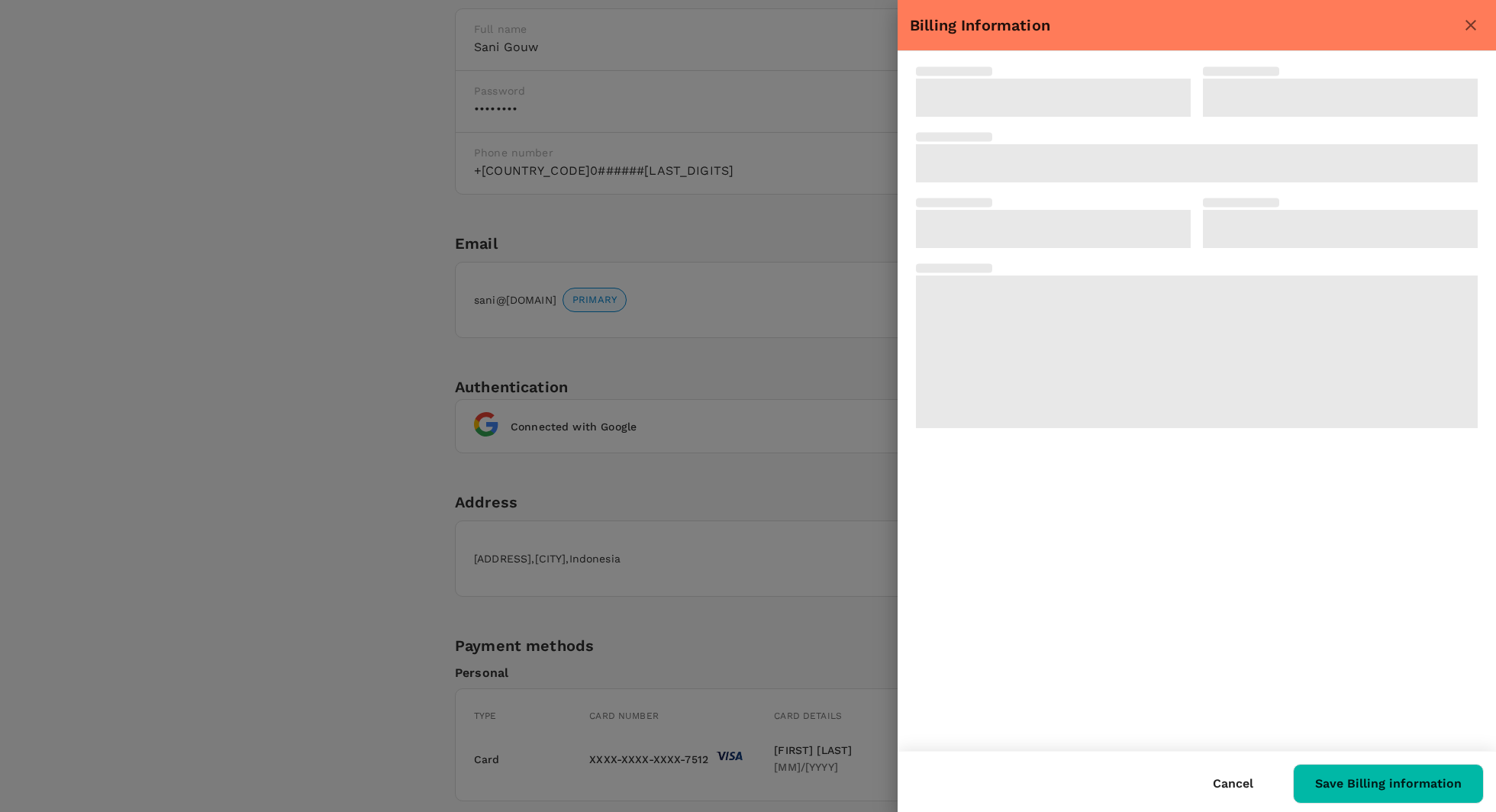 type on "11620" 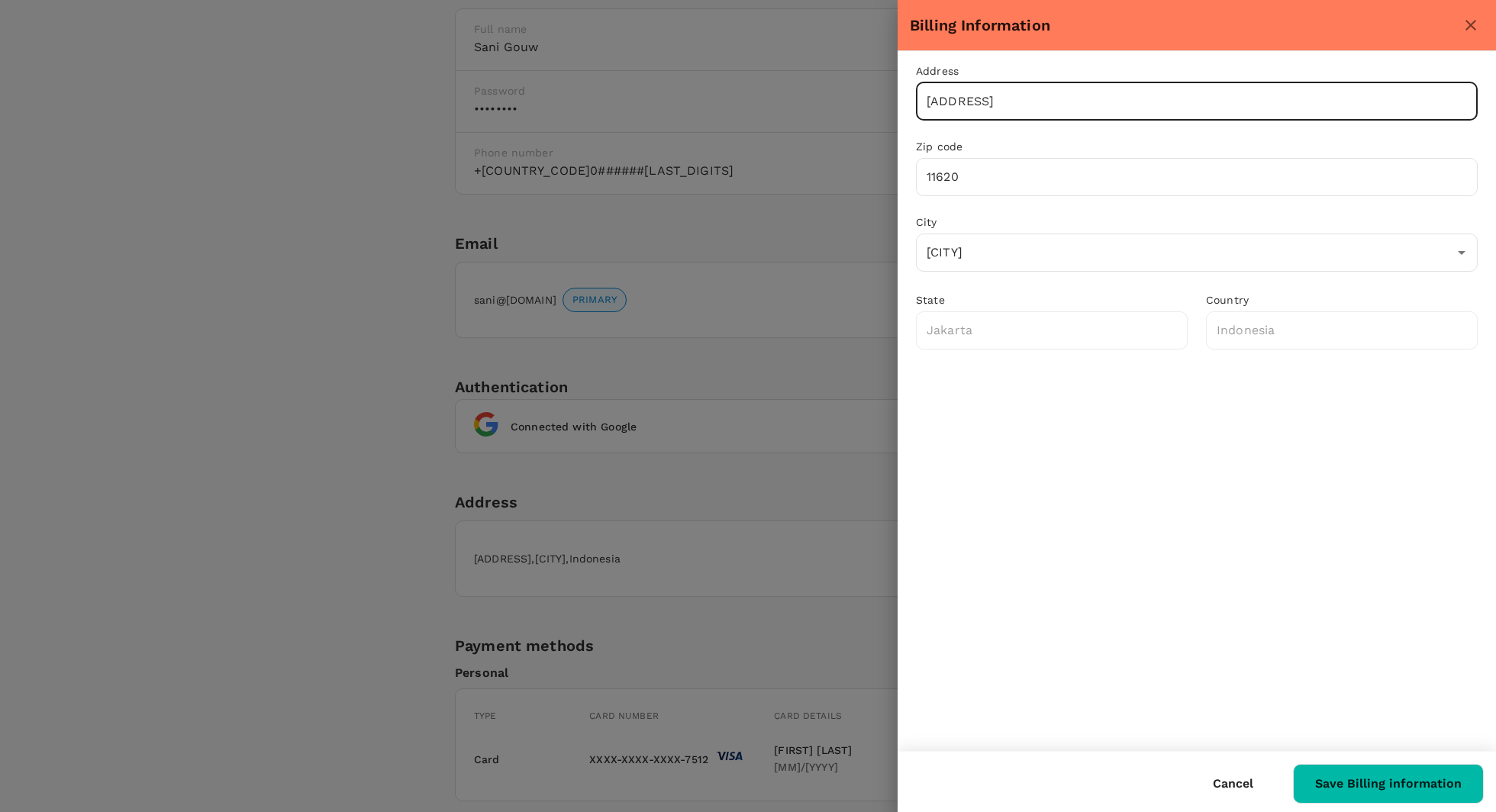 click on "[ADDRESS]" at bounding box center (1197, 102) 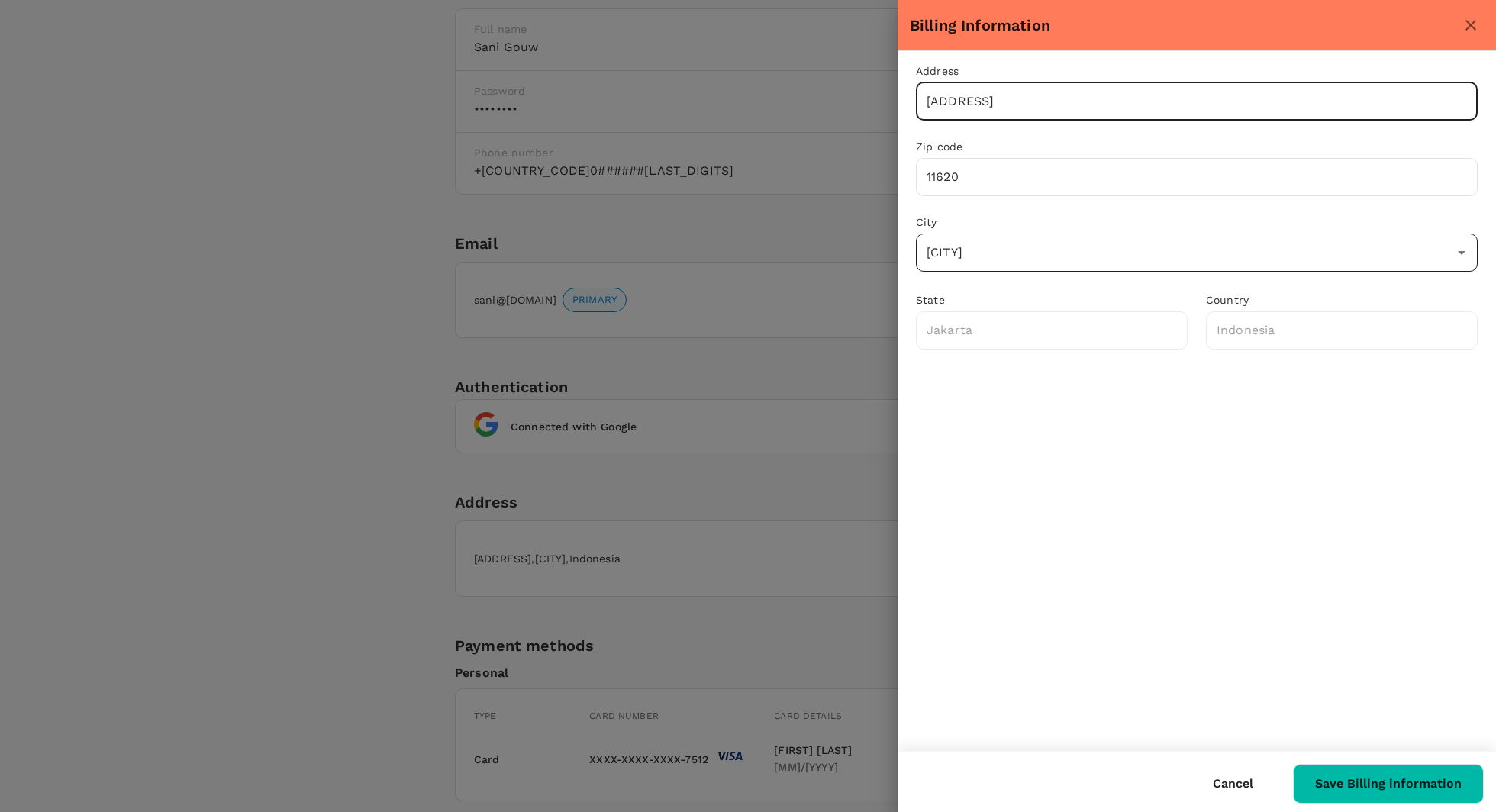 click on "[CITY]" at bounding box center [1185, 253] 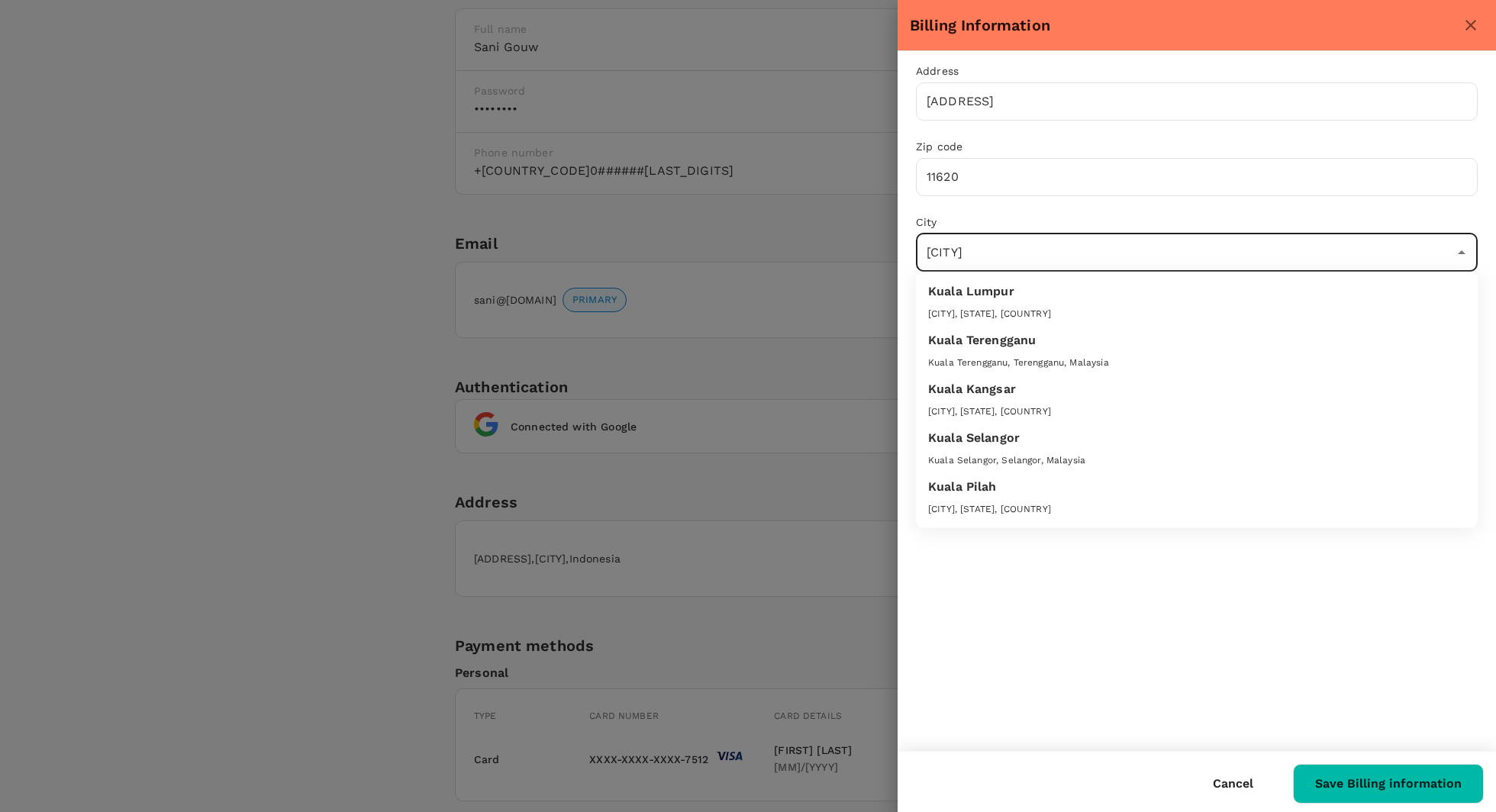 type on "Kuala Lumpur" 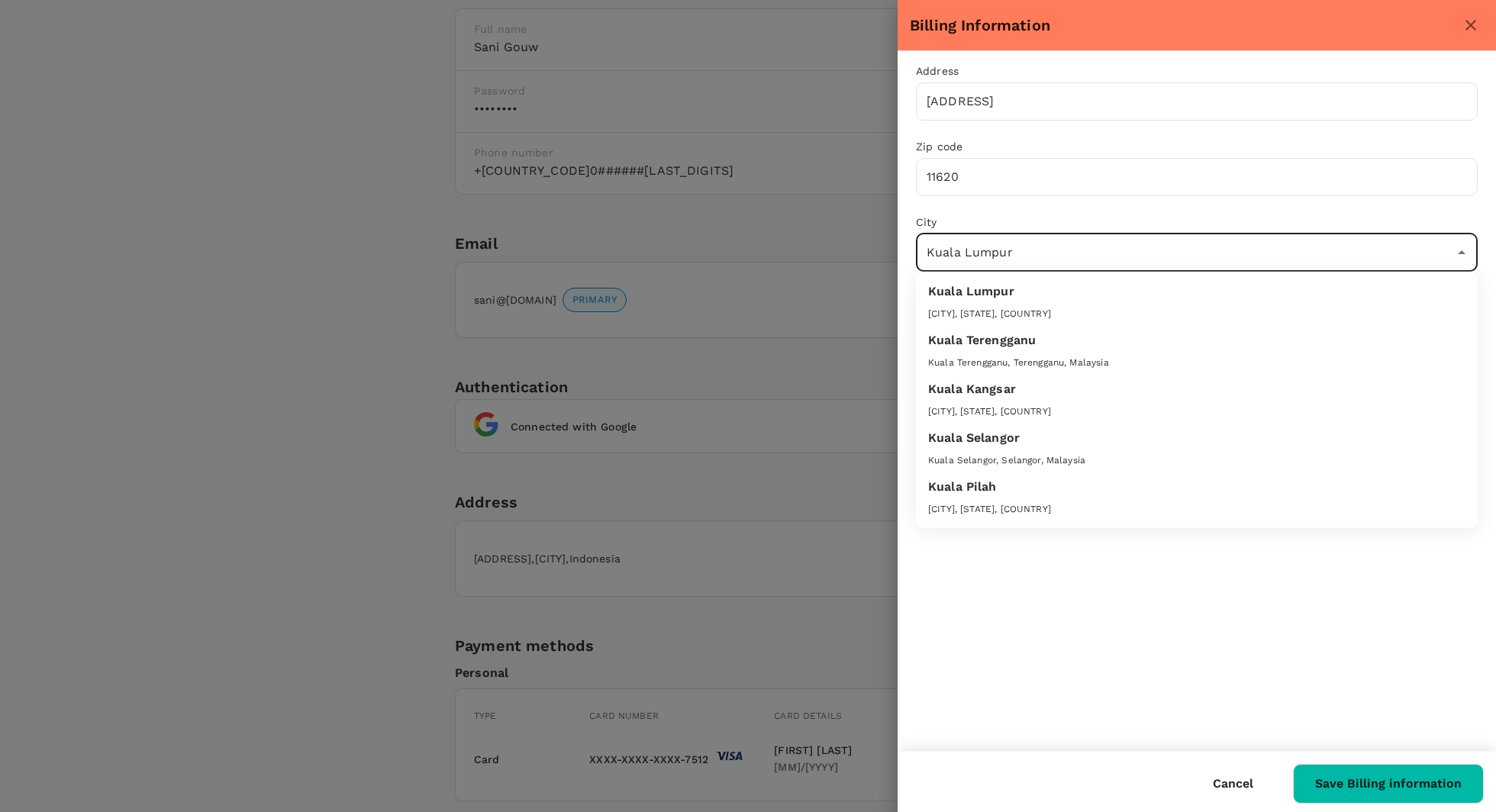 click on "[CITY], [STATE], [COUNTRY]" at bounding box center [1197, 314] 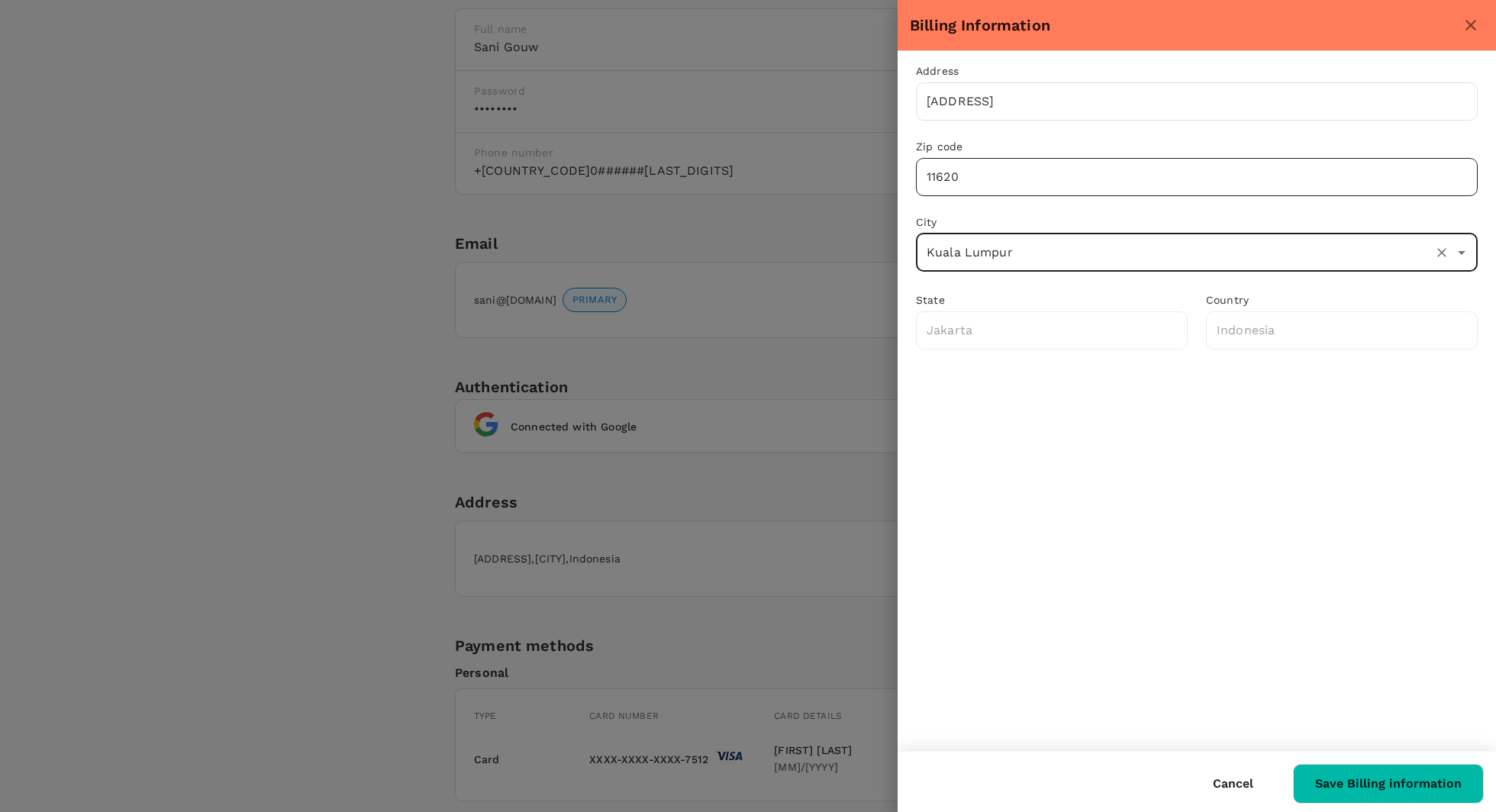 type on "Federal Territory of Kuala Lumpur" 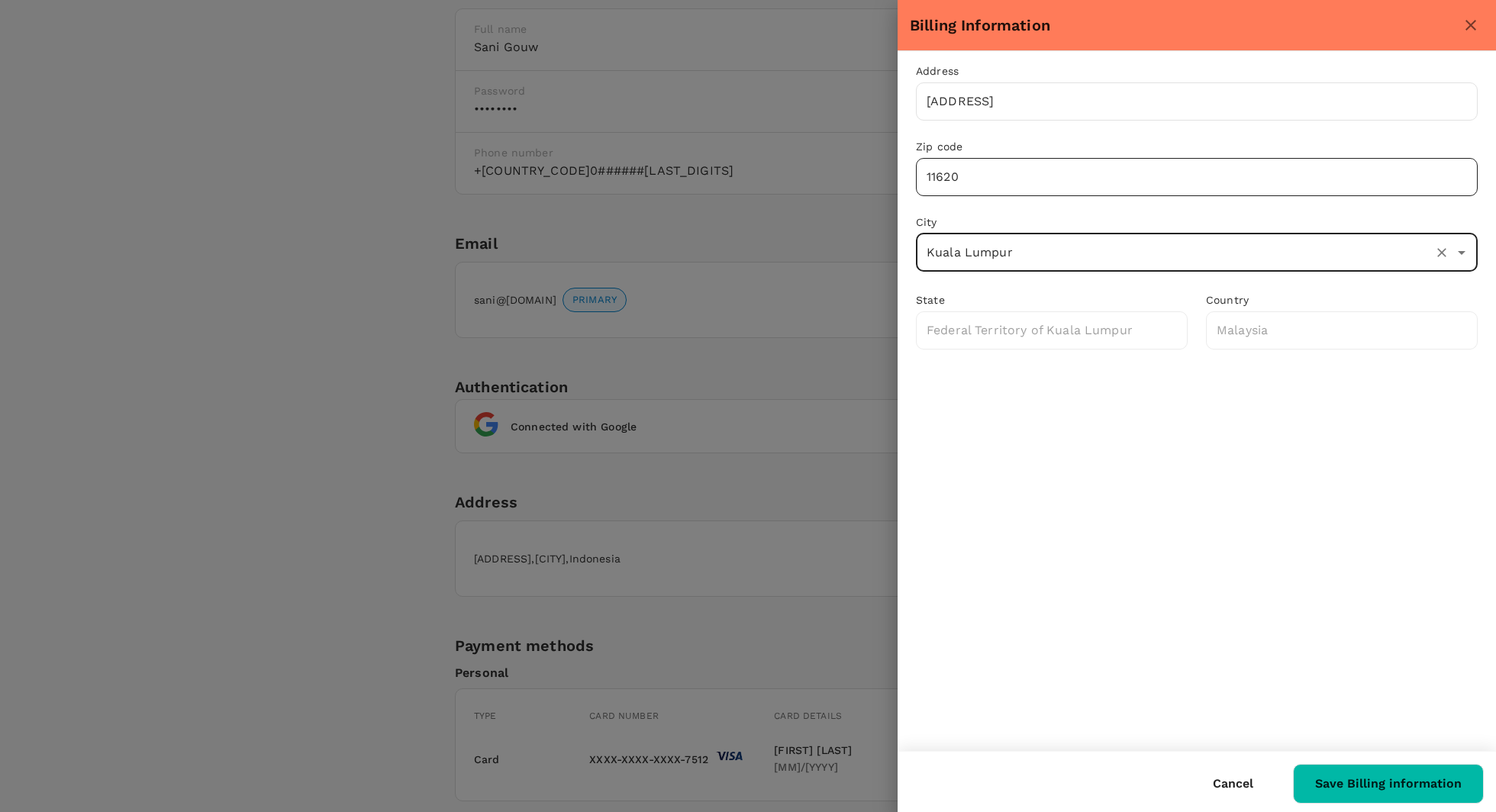 type on "Kuala Lumpur" 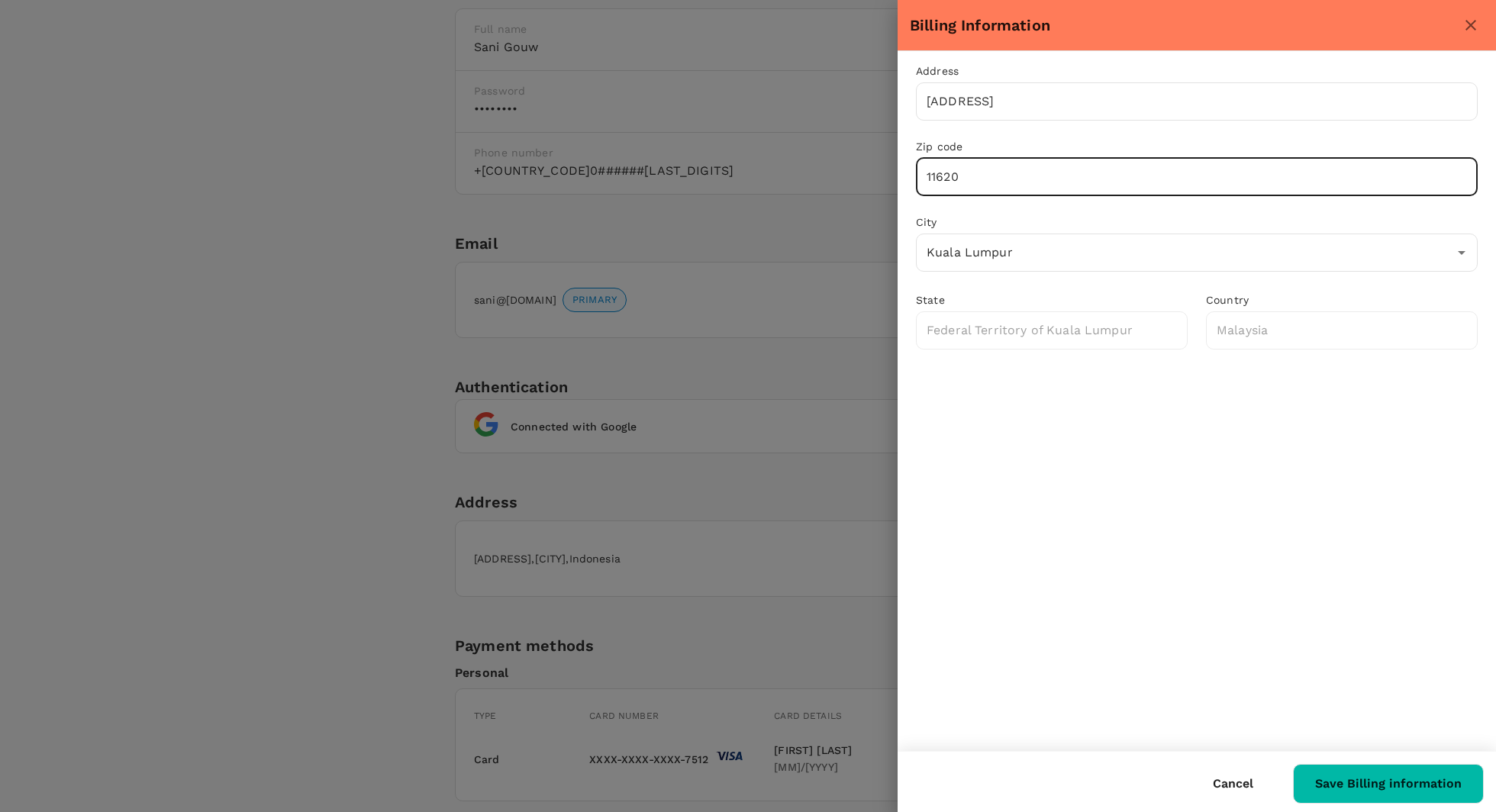 click on "11620" at bounding box center [1197, 177] 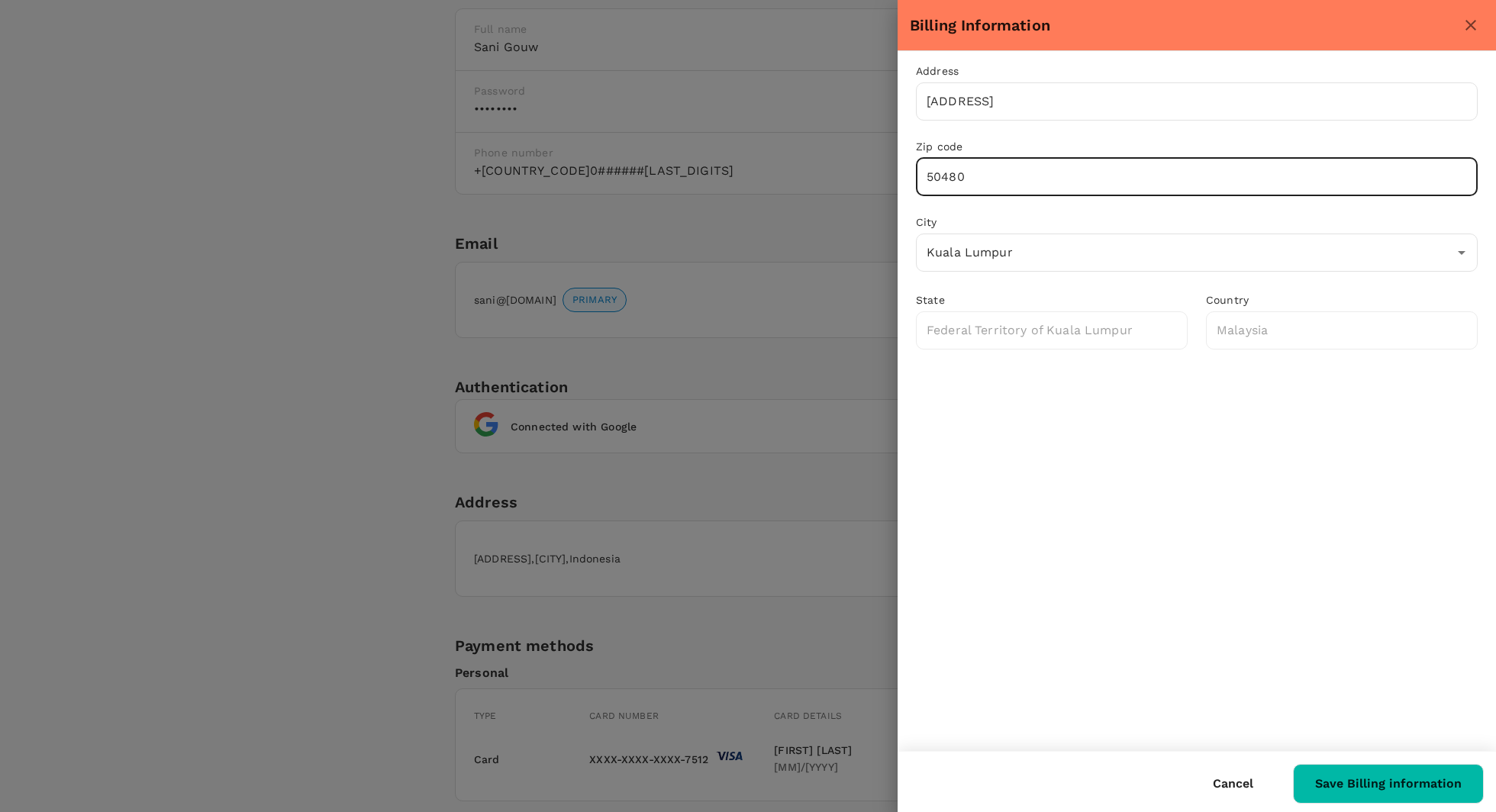 type on "50480" 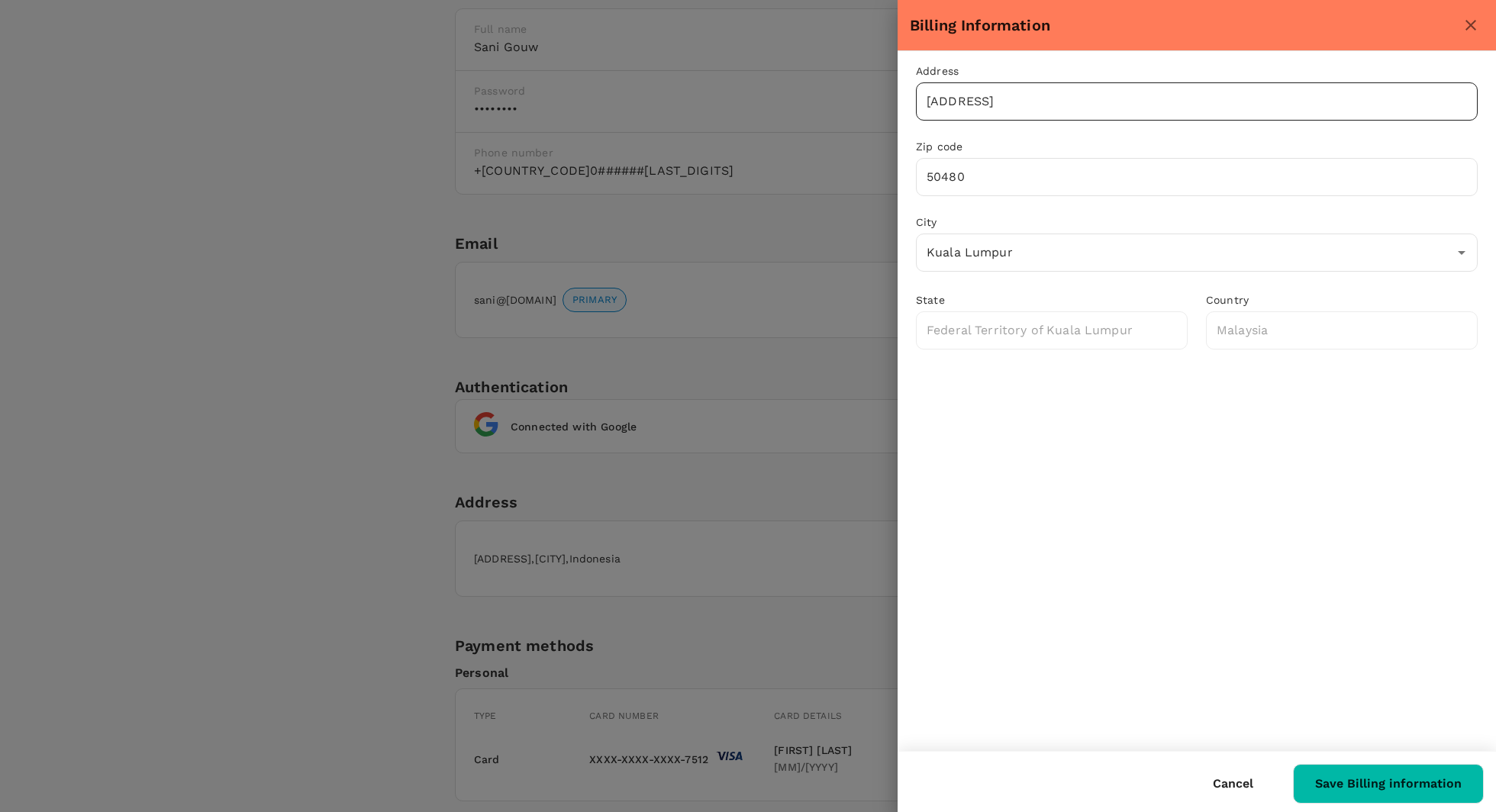 click on "[ADDRESS]" at bounding box center [1197, 102] 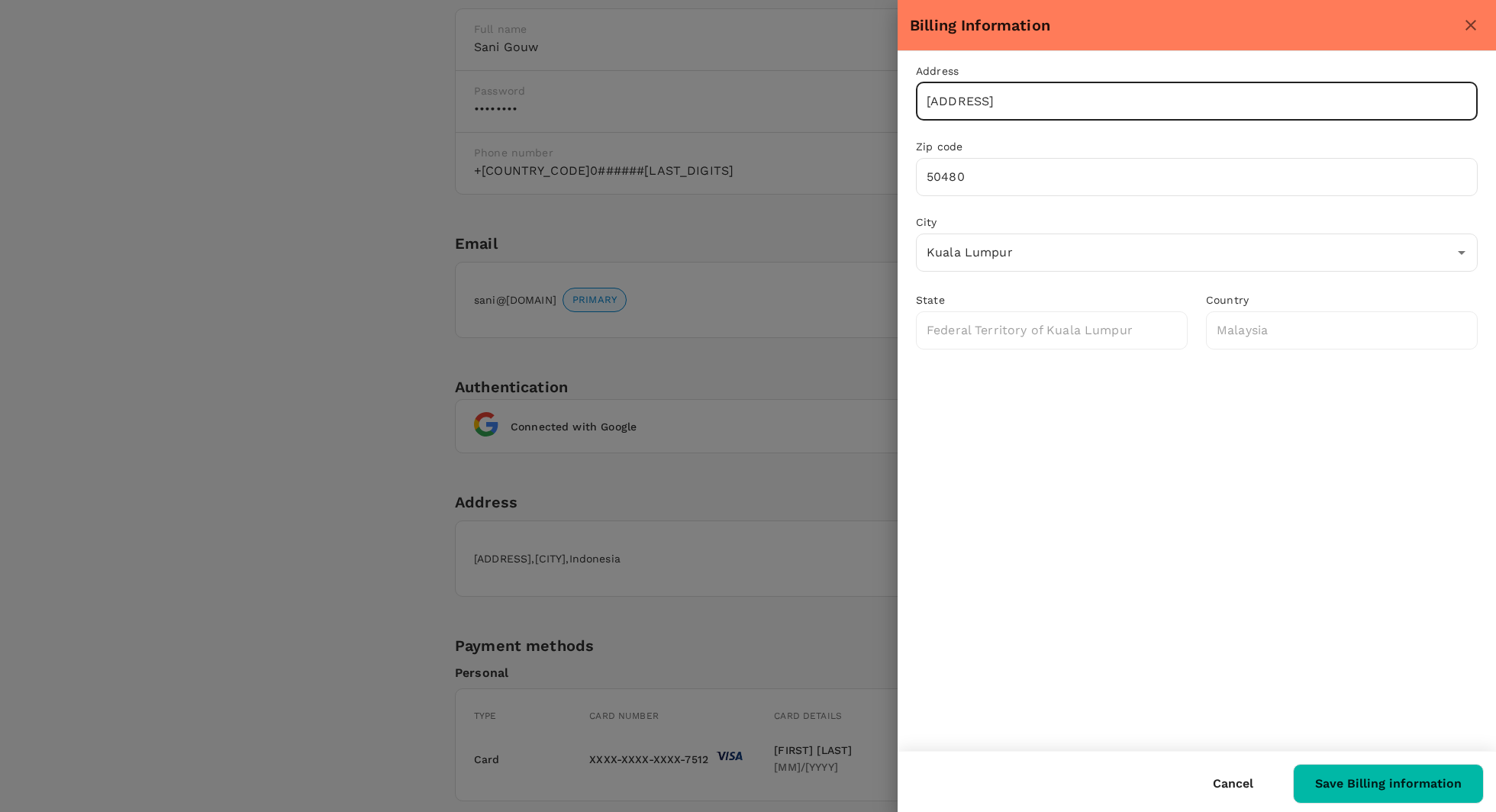 type on "[ADDRESS]" 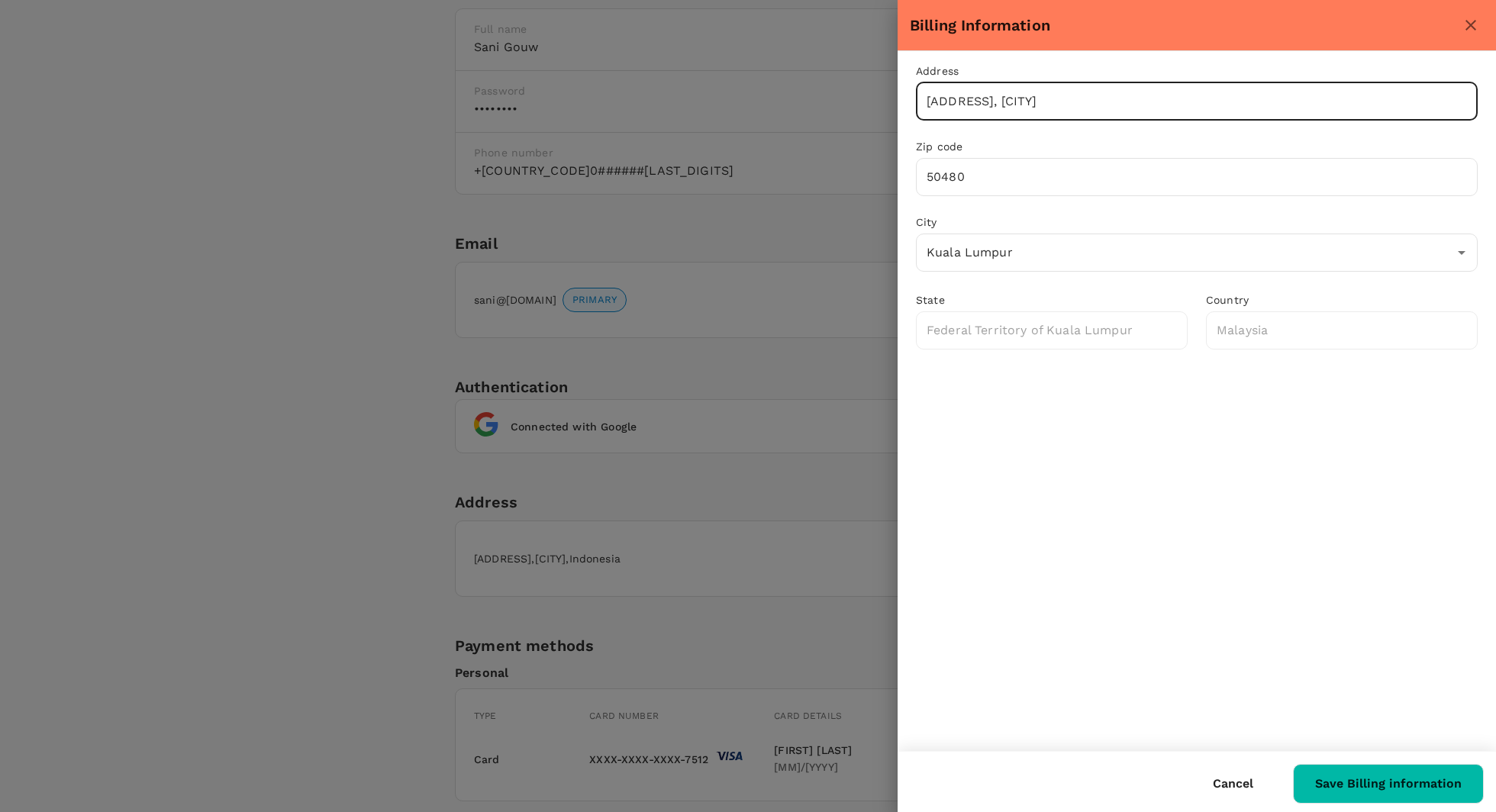 type on "[ADDRESS], [CITY]" 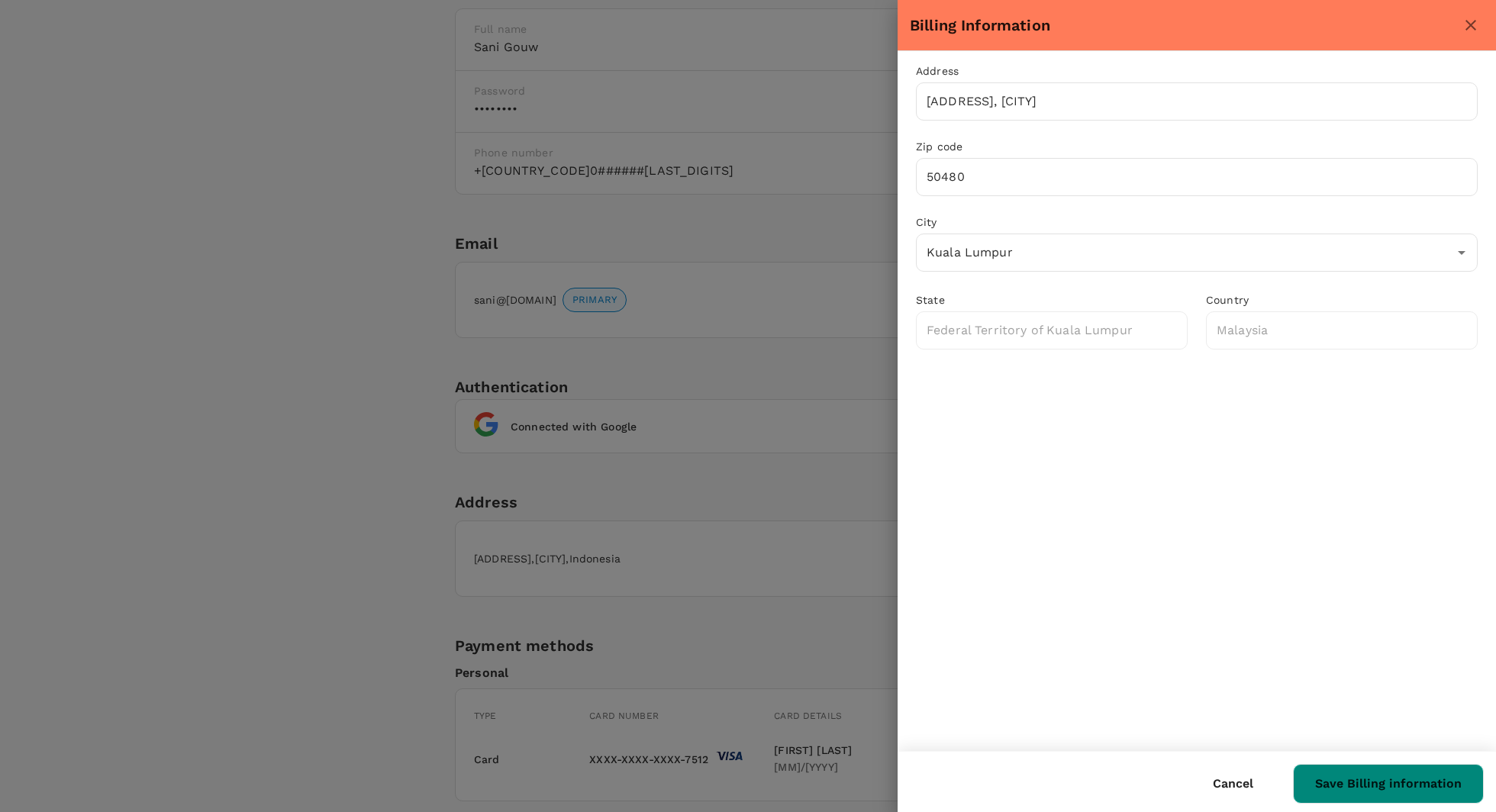 click on "Save Billing information" at bounding box center [1388, 784] 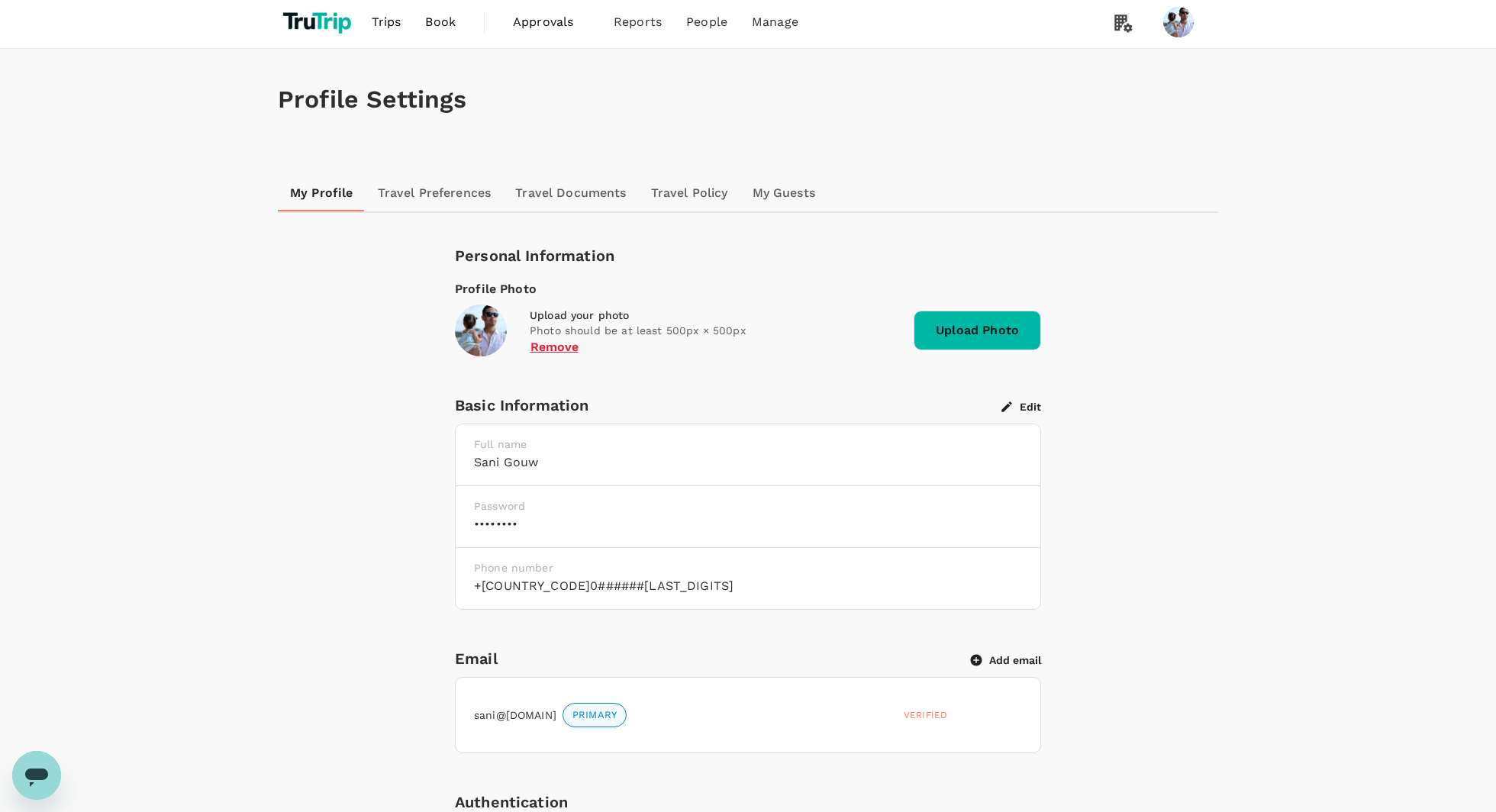 scroll, scrollTop: 0, scrollLeft: 0, axis: both 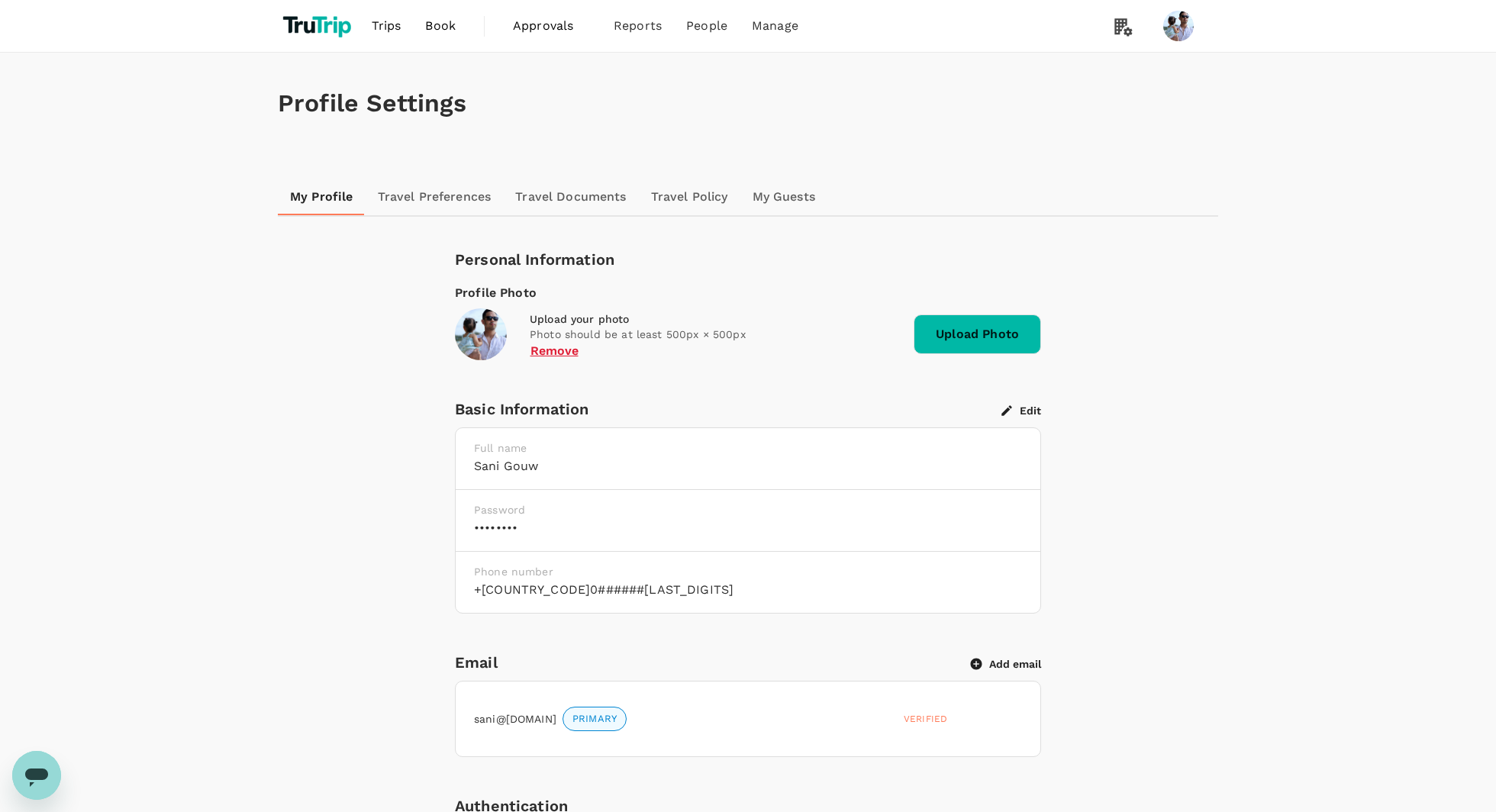 click on "Travel Preferences" at bounding box center [434, 197] 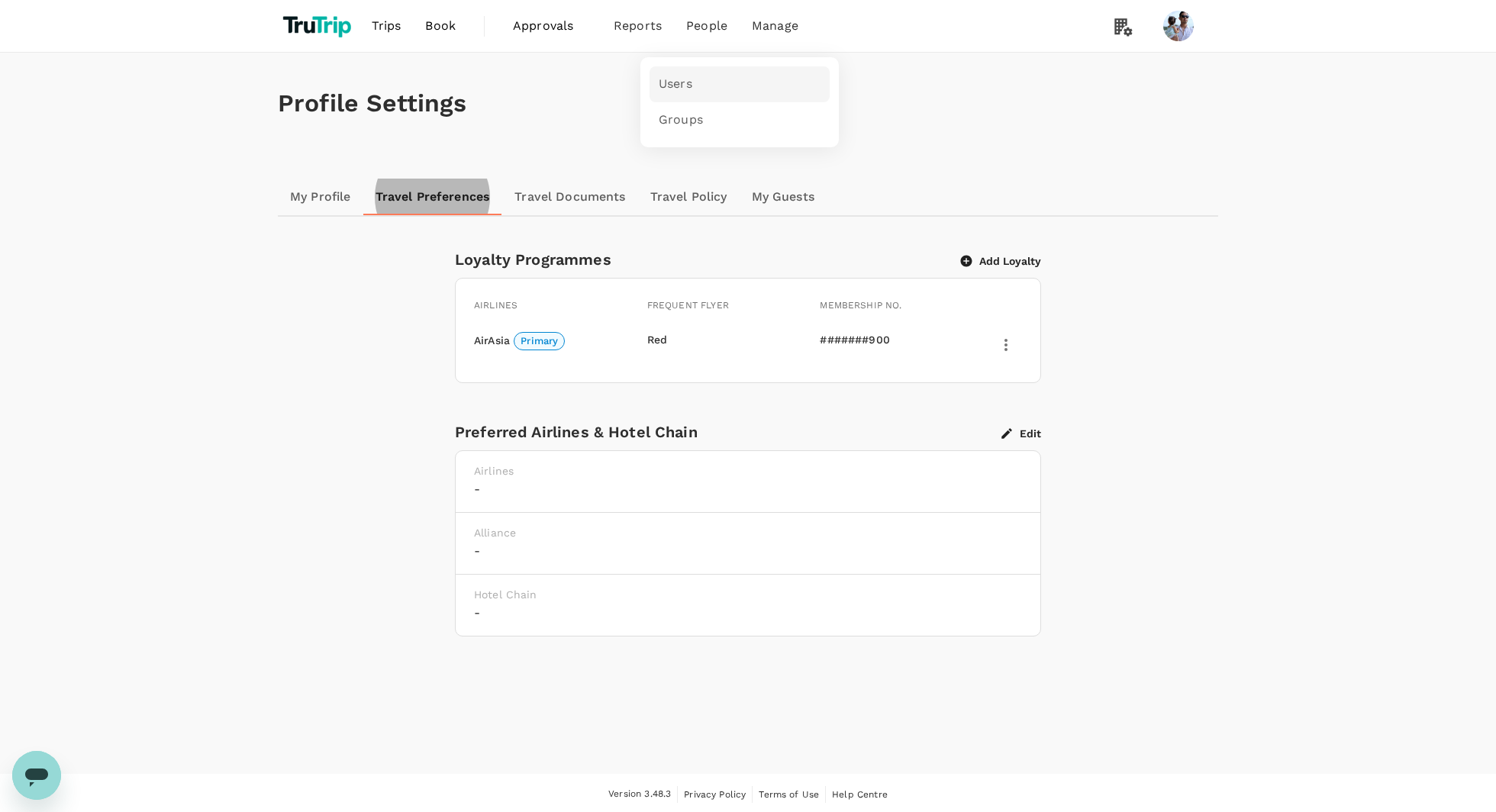 click on "Users" at bounding box center (675, 84) 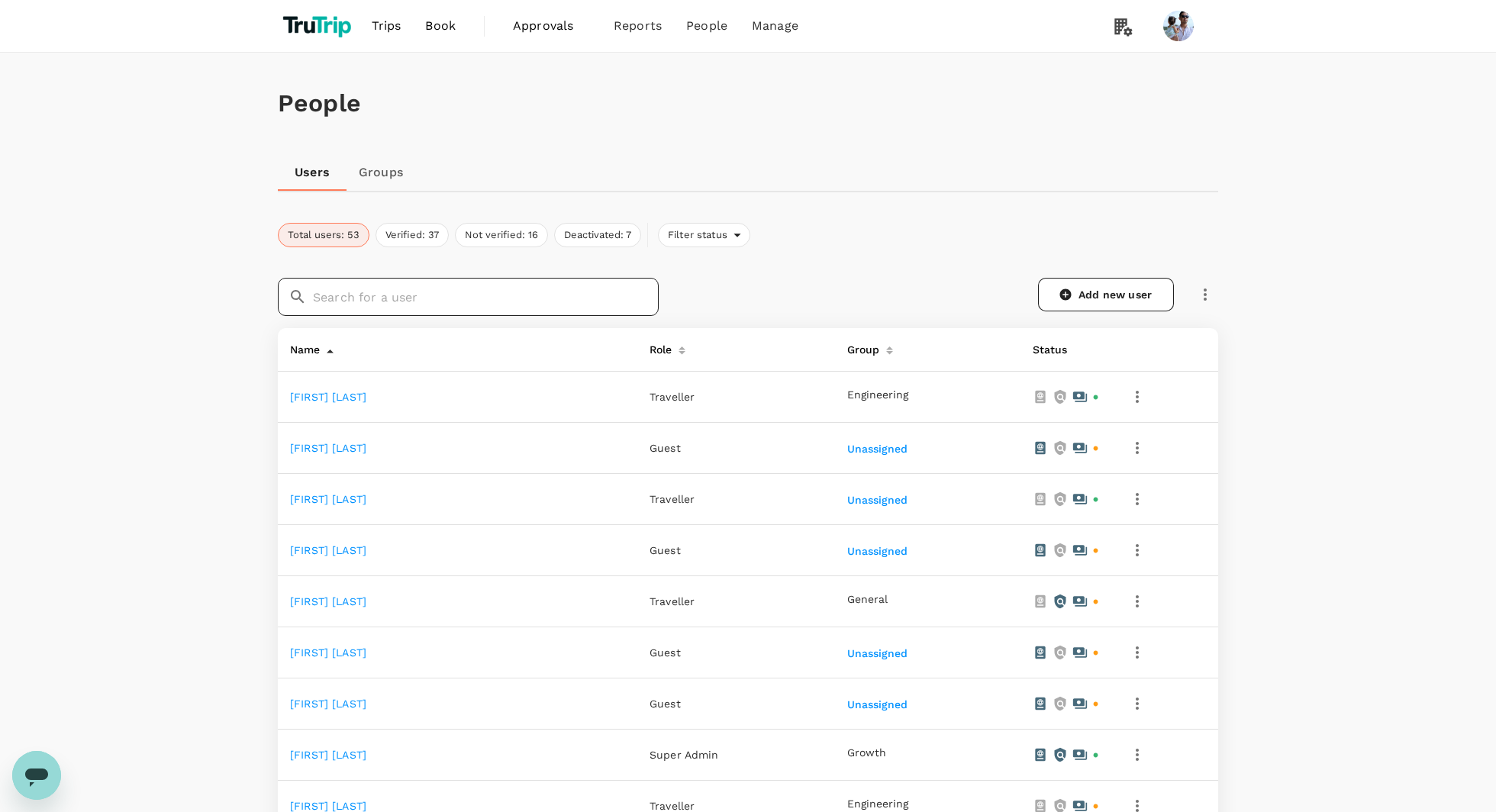 click at bounding box center [485, 297] 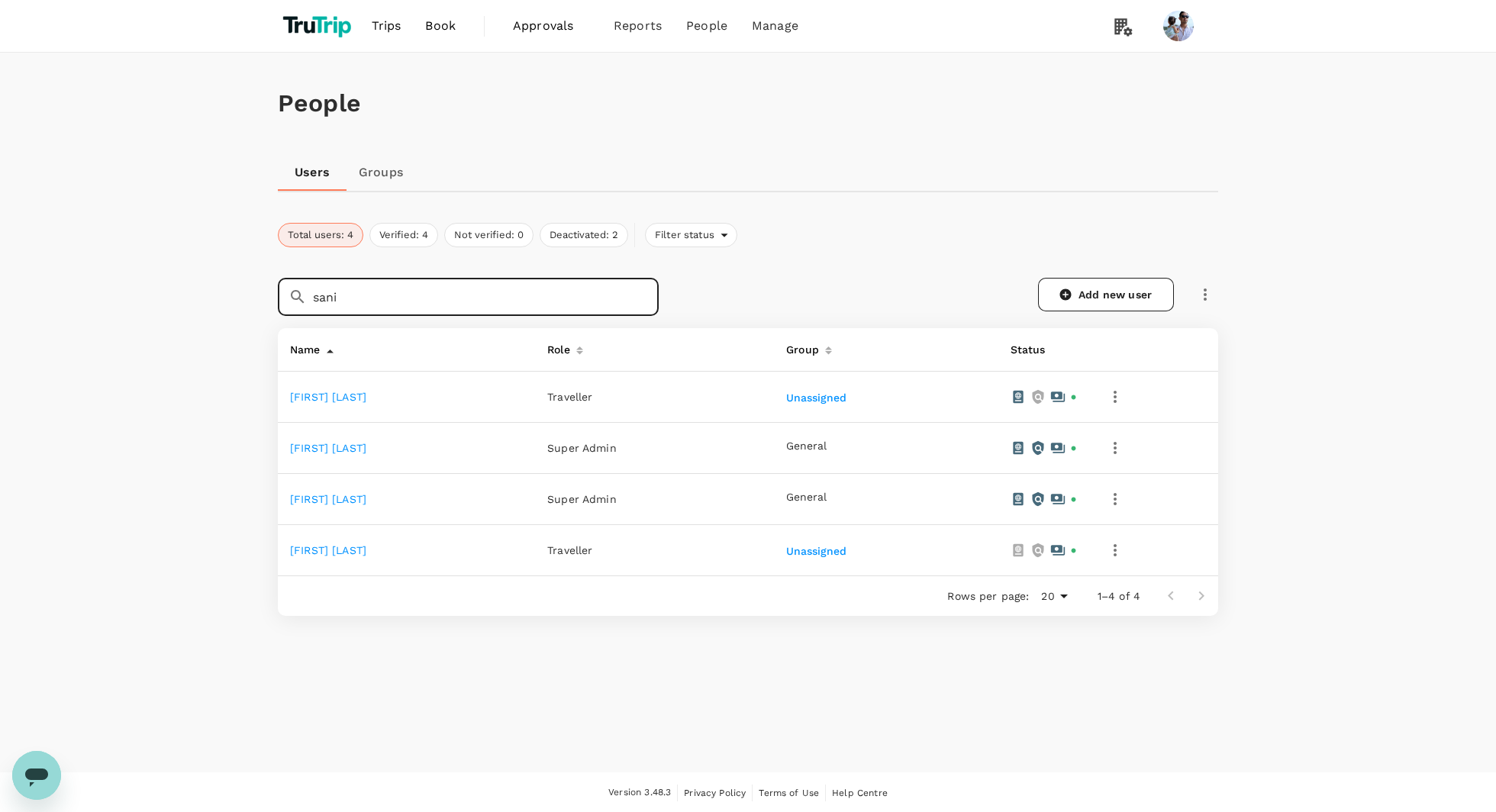 type on "sani" 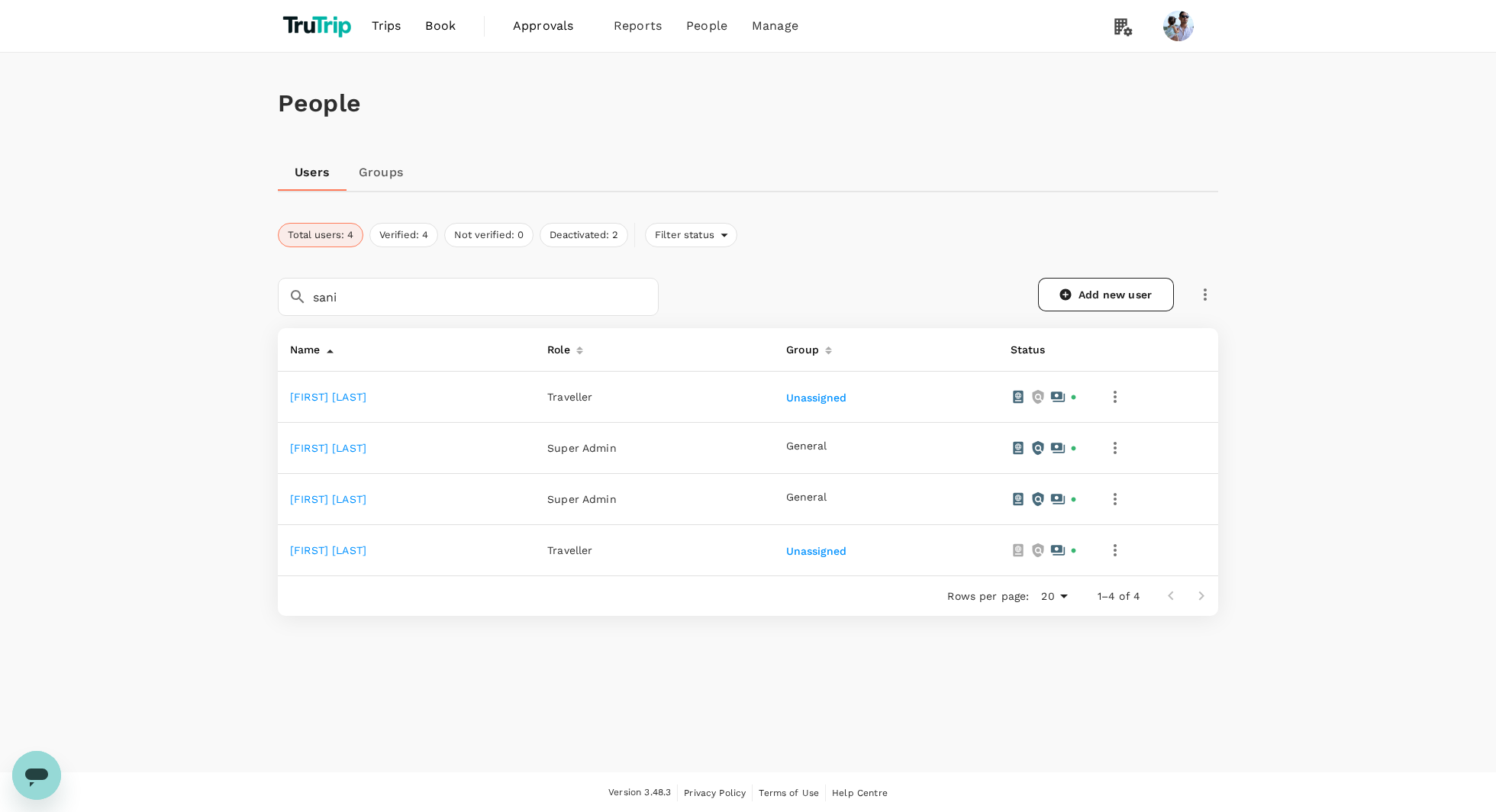 click on "[FIRST] [LAST]" at bounding box center (328, 499) 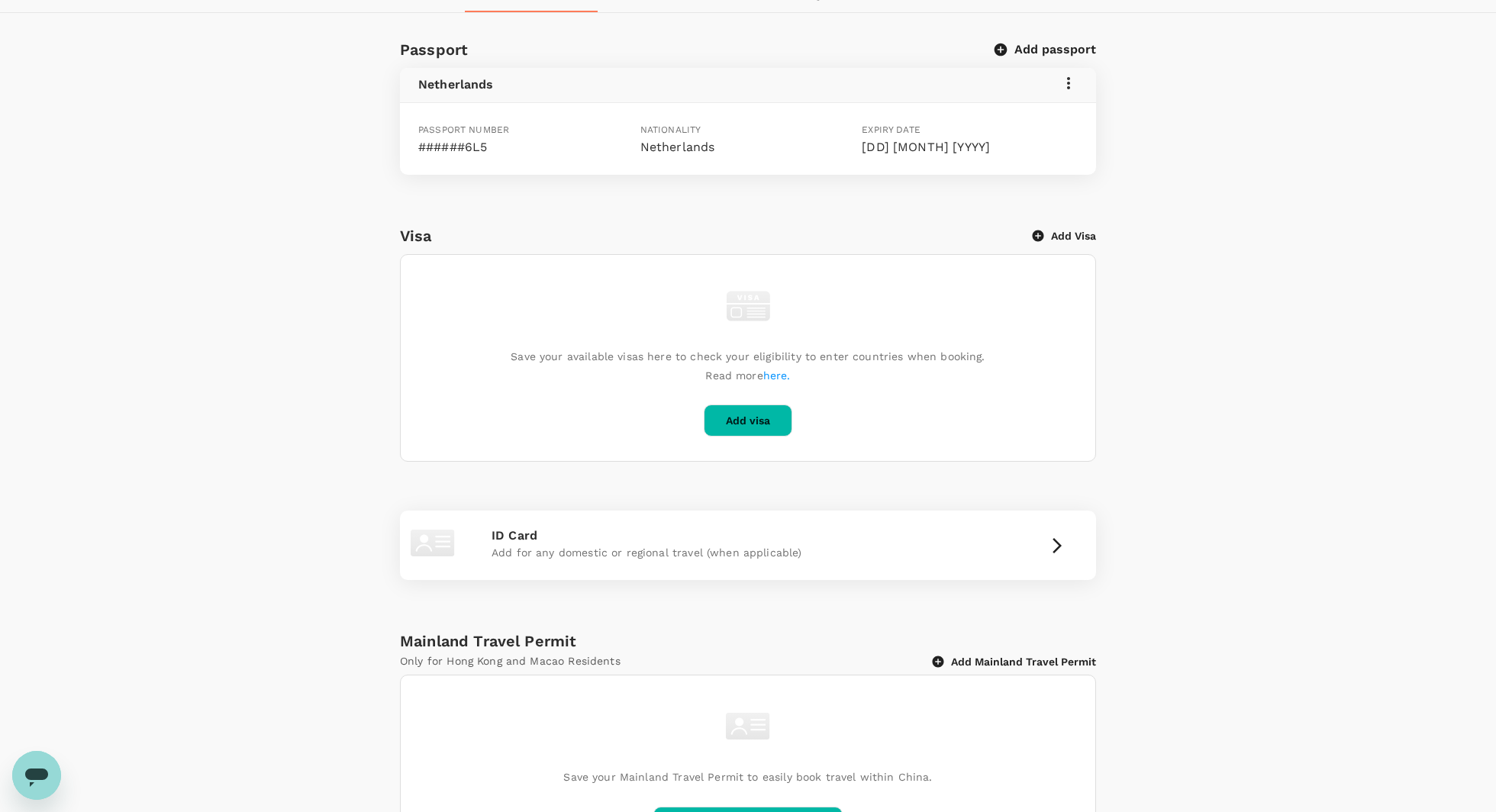 scroll, scrollTop: 251, scrollLeft: 0, axis: vertical 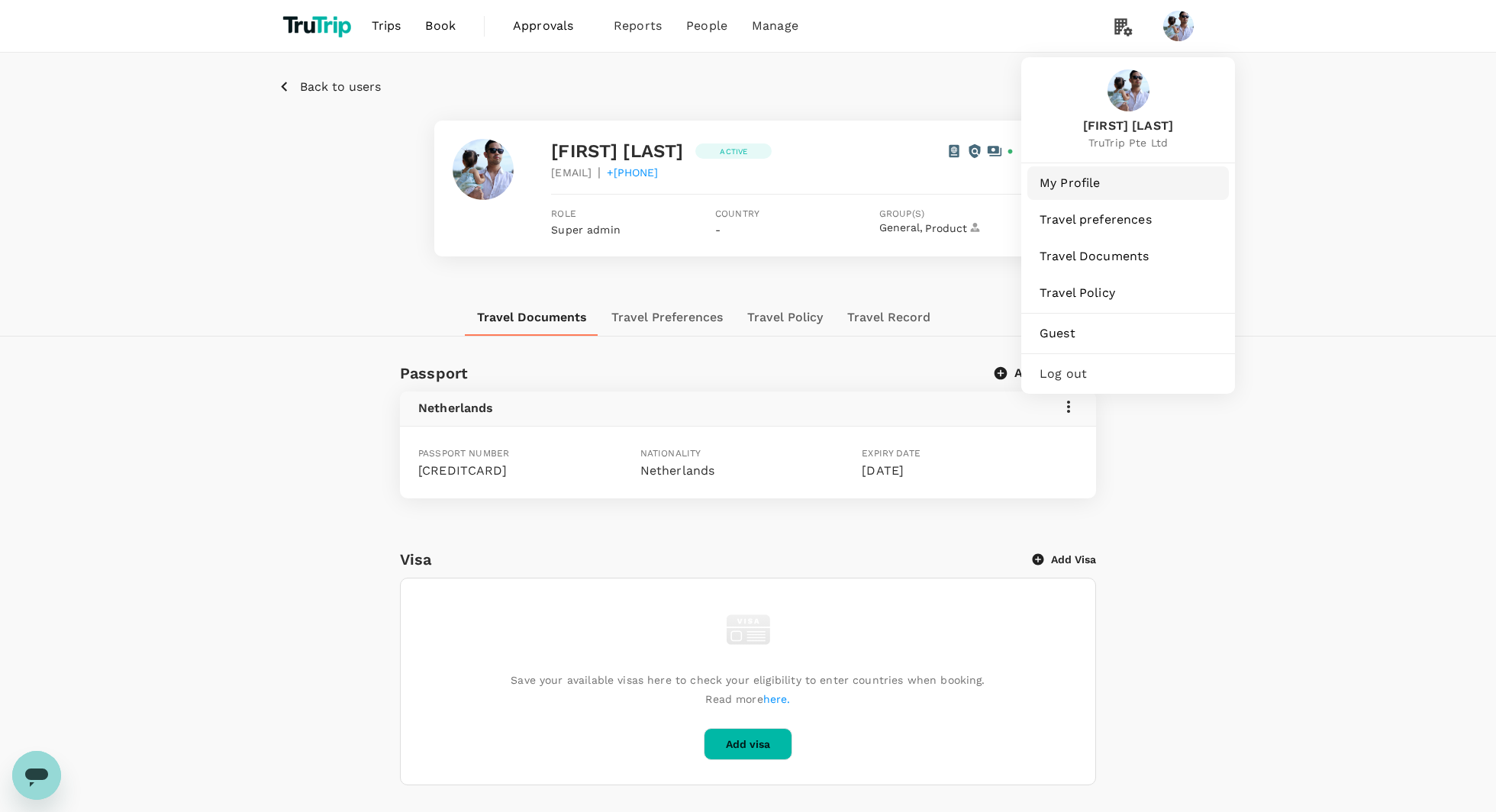 click on "My Profile" at bounding box center [1128, 183] 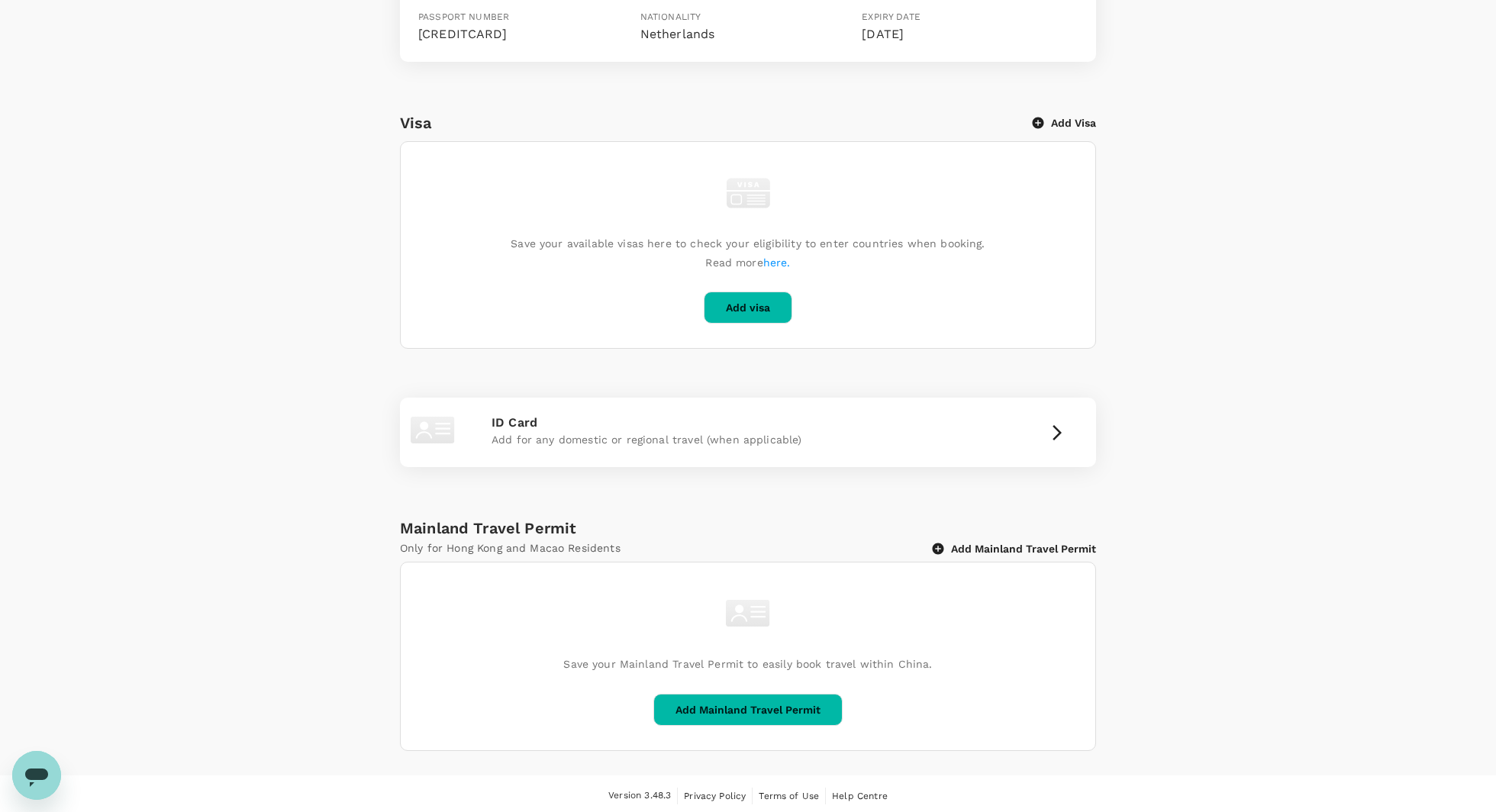 scroll, scrollTop: 0, scrollLeft: 0, axis: both 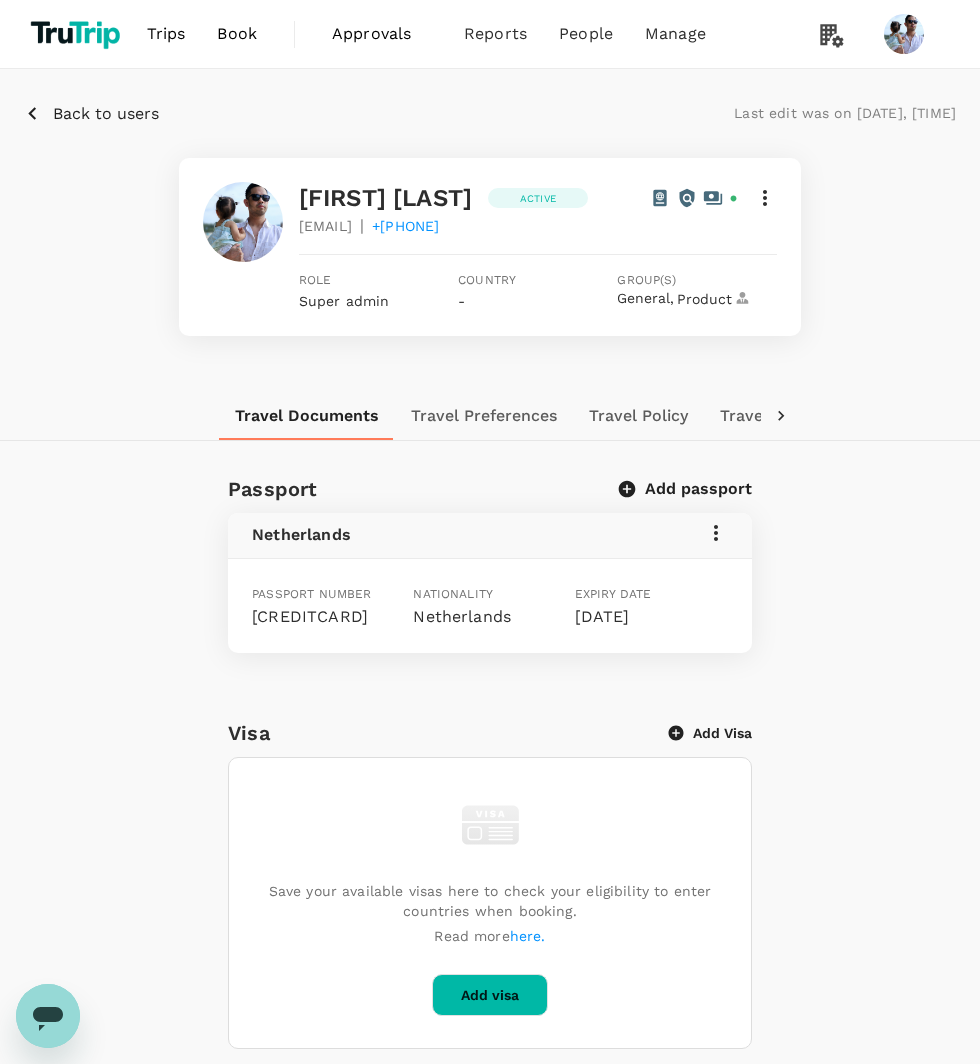 click on "Back to users Last edit was on 06 Aug 2025, 9:48am Sani Gouw Active sani@trutrip.co | +310618221270 Role Super admin Country - Group(s) General , Product" at bounding box center [490, 230] 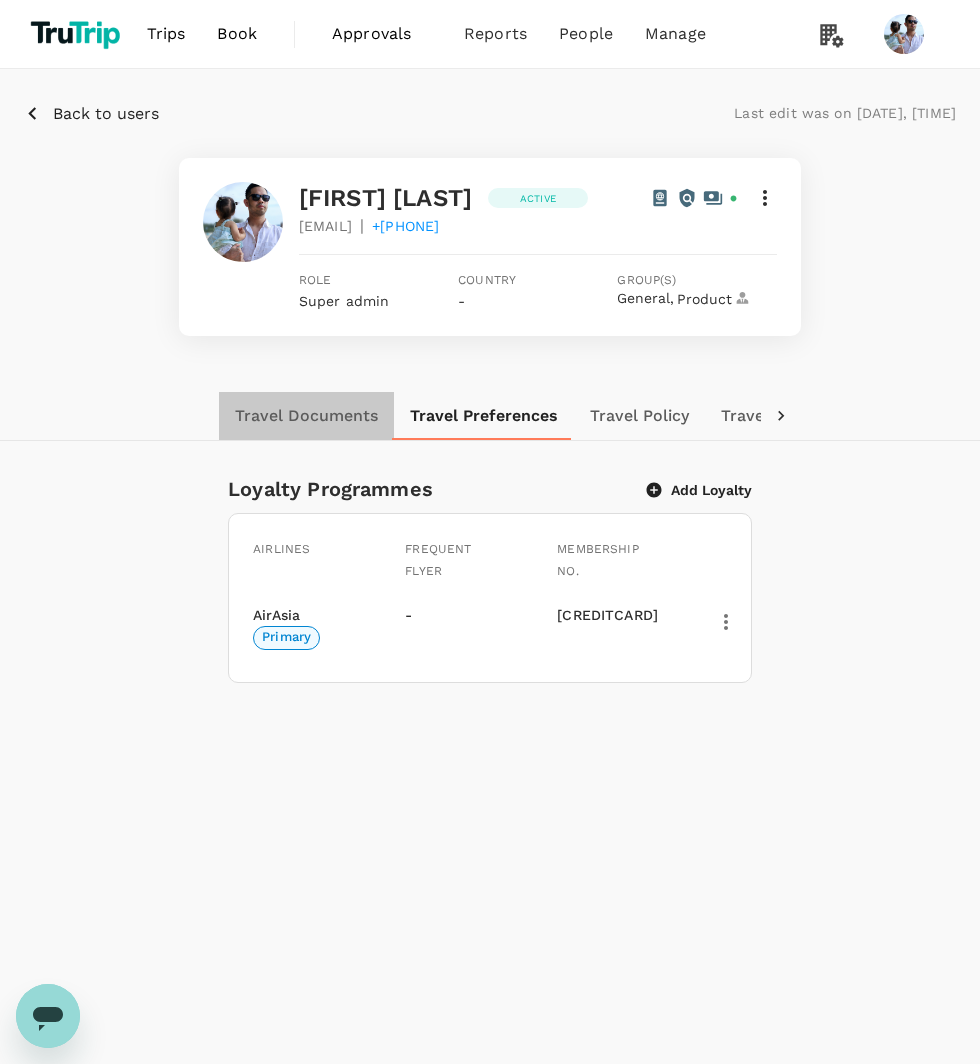 click on "Travel Documents" at bounding box center (306, 416) 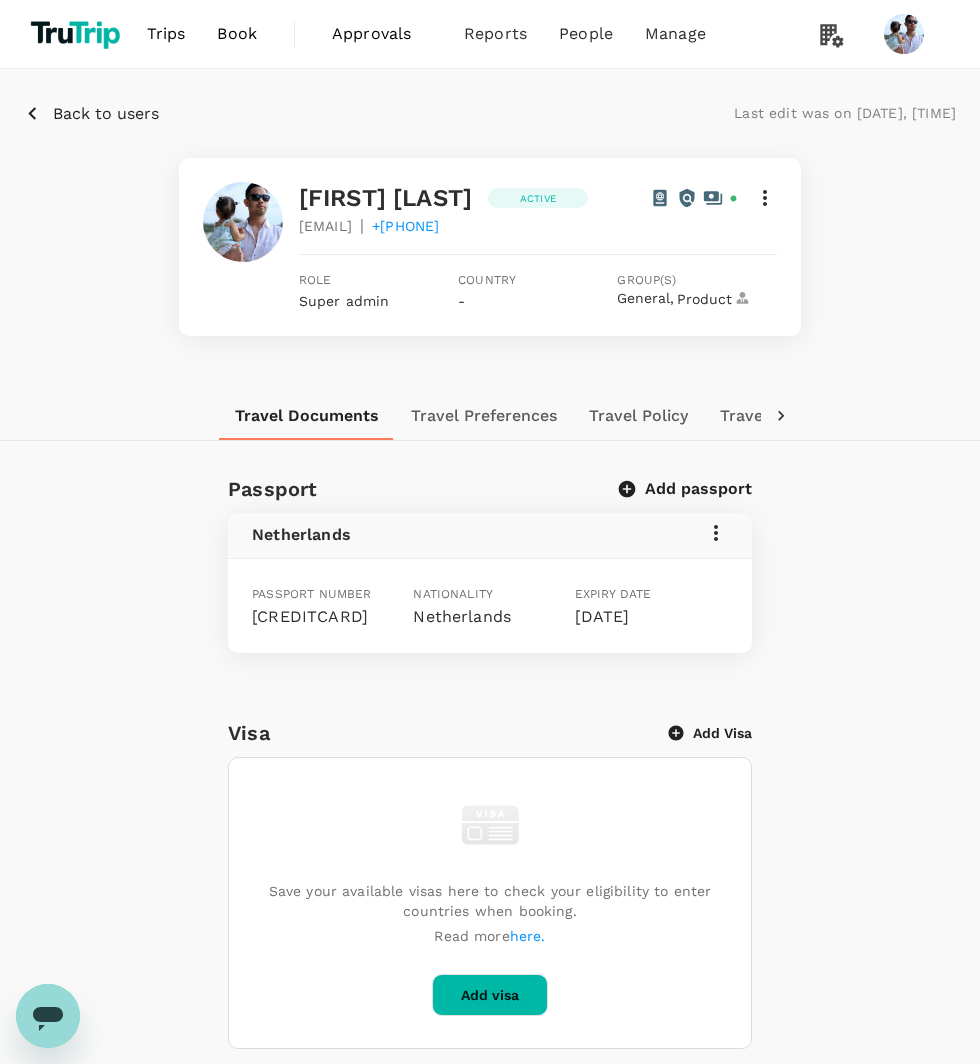 type 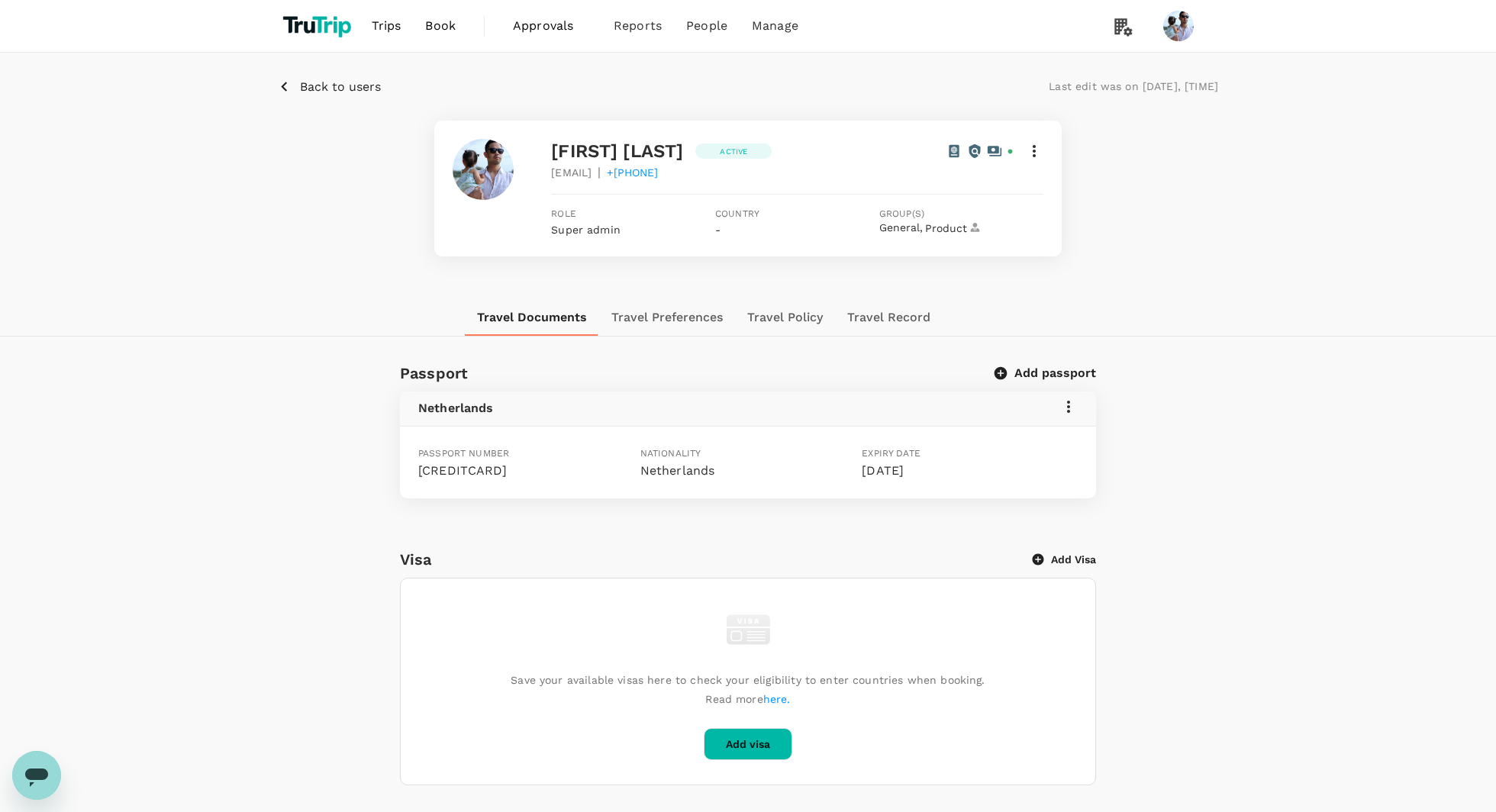click on "Travel Preferences" at bounding box center [667, 317] 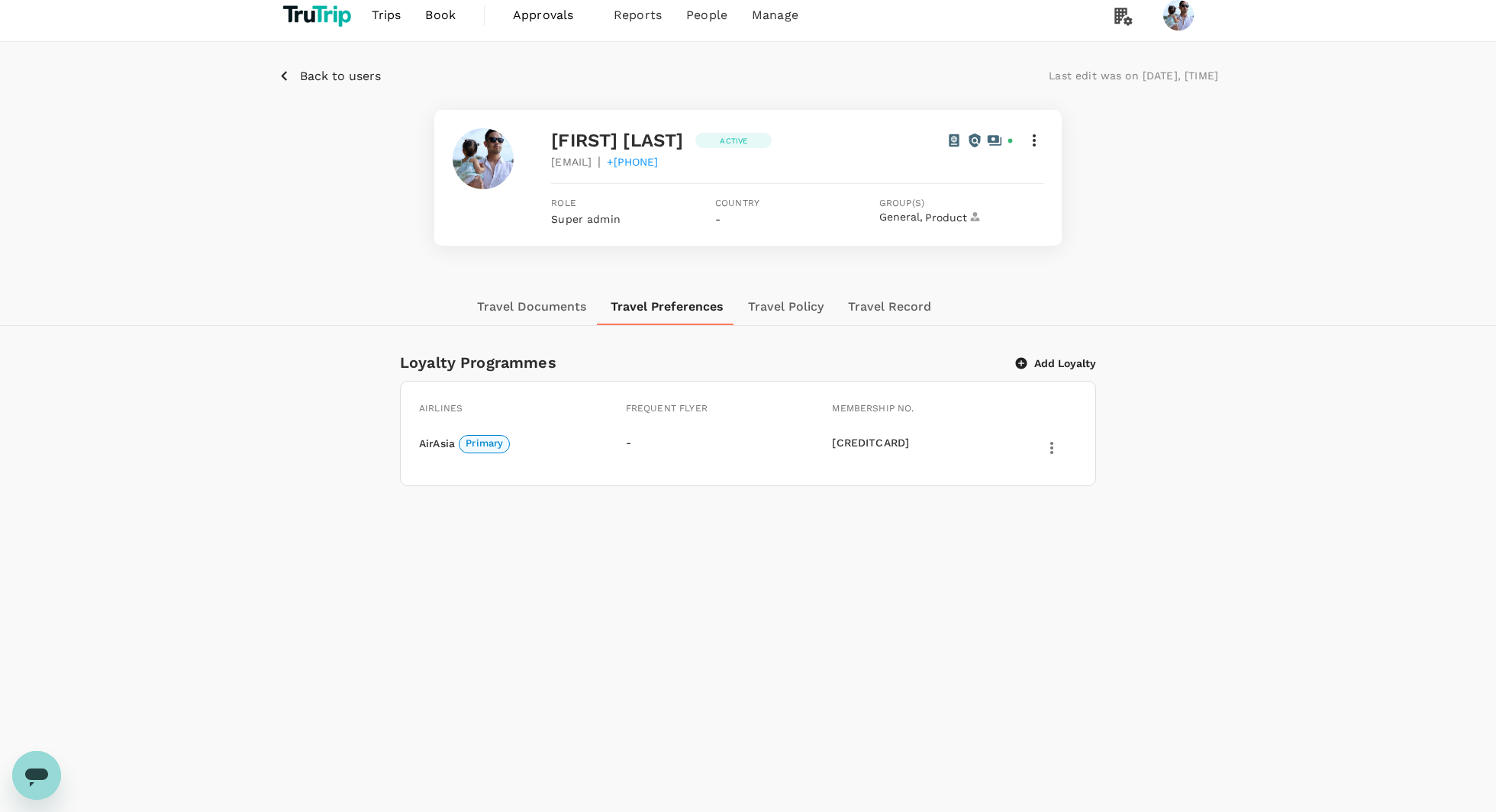 scroll, scrollTop: 3, scrollLeft: 0, axis: vertical 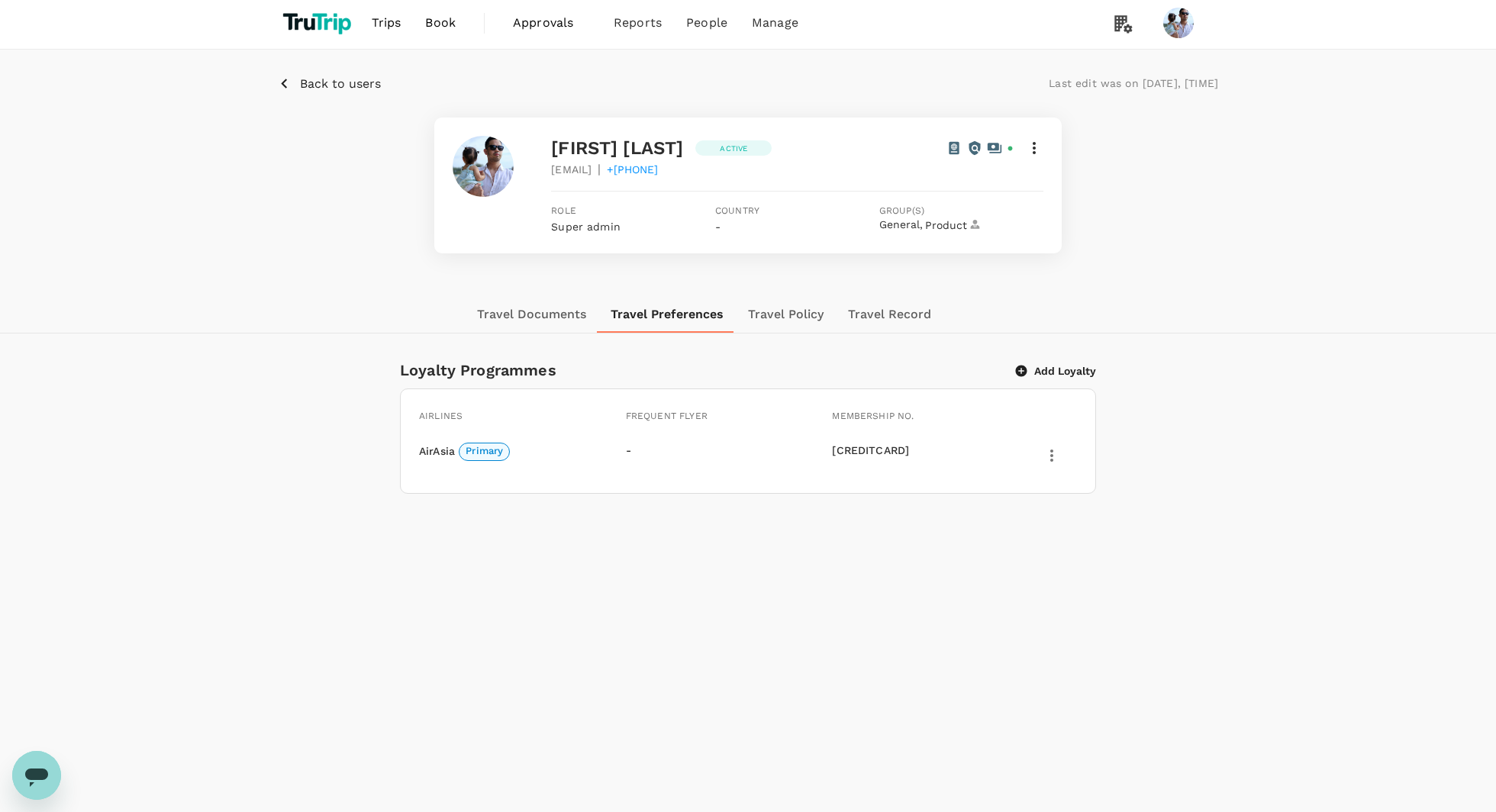 type 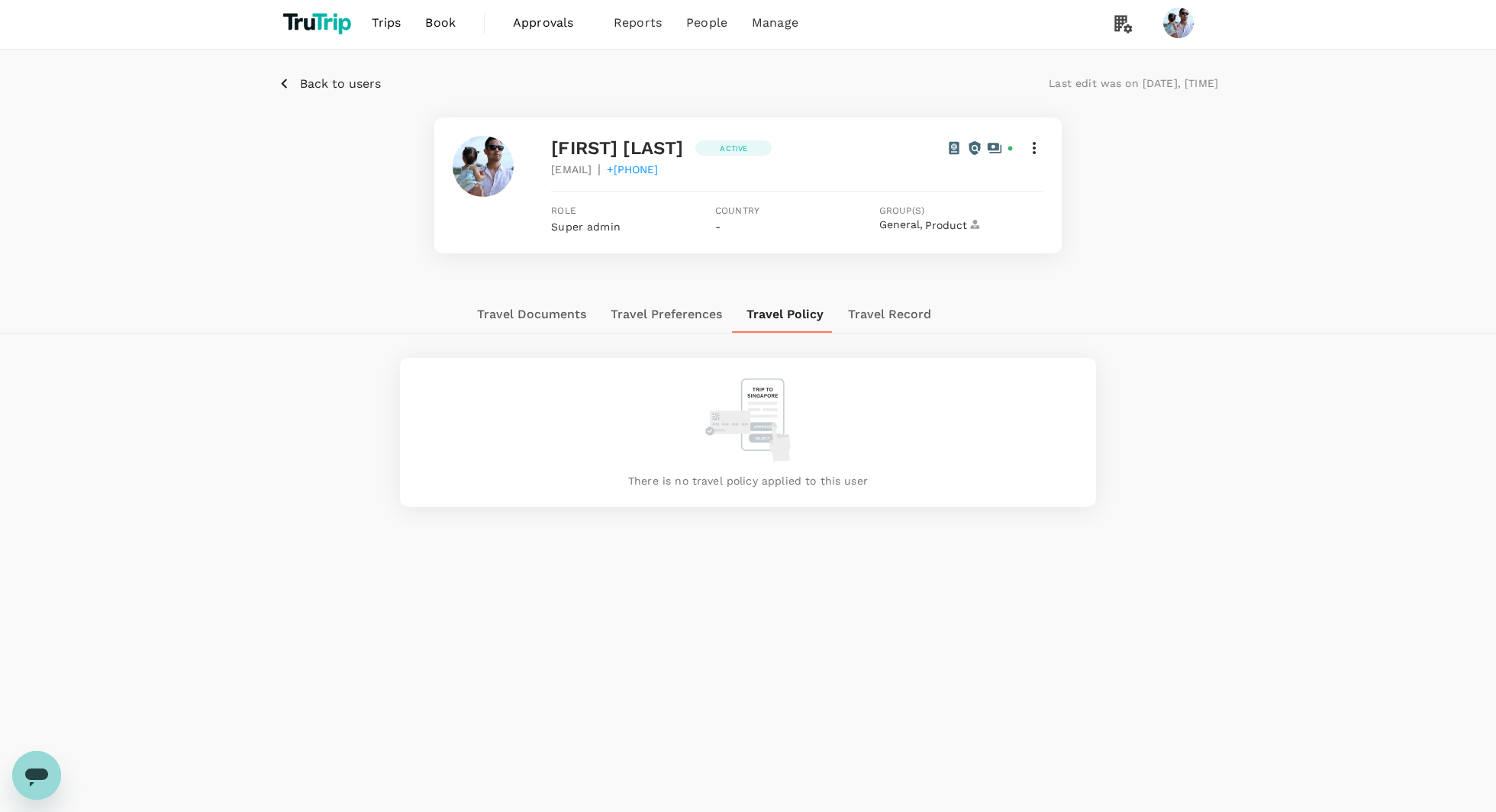 scroll, scrollTop: 0, scrollLeft: 0, axis: both 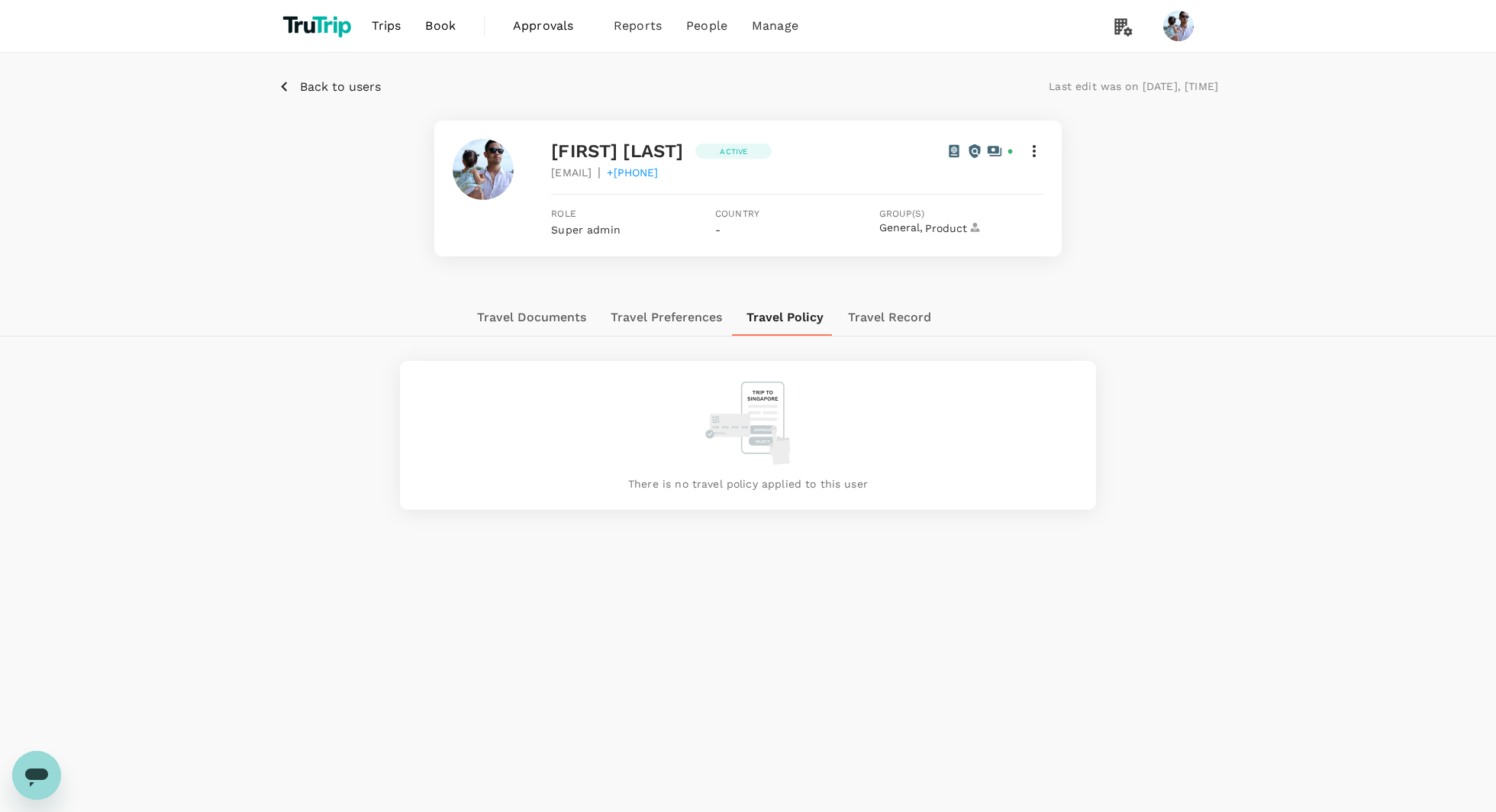 type 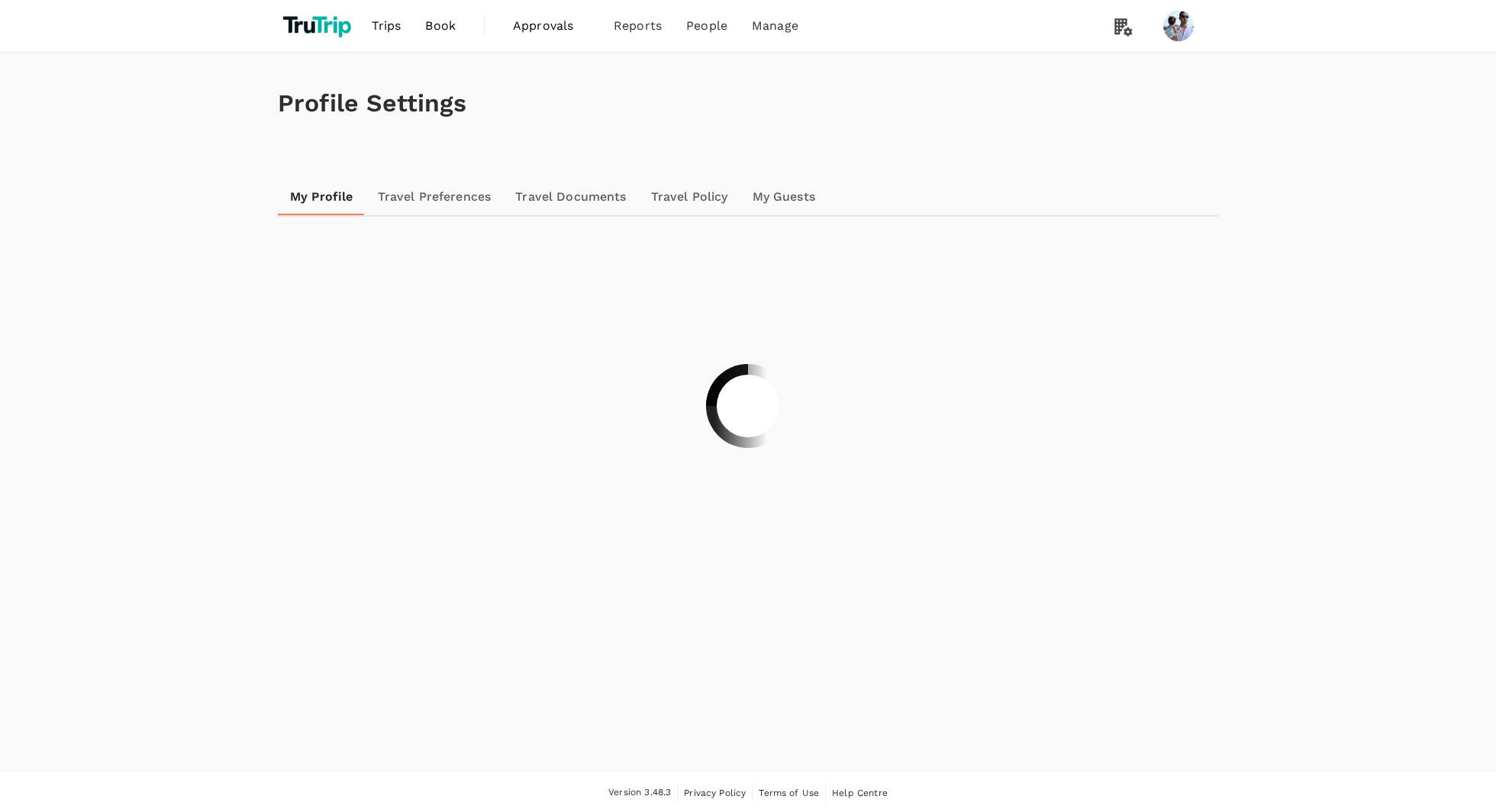 scroll, scrollTop: 0, scrollLeft: 0, axis: both 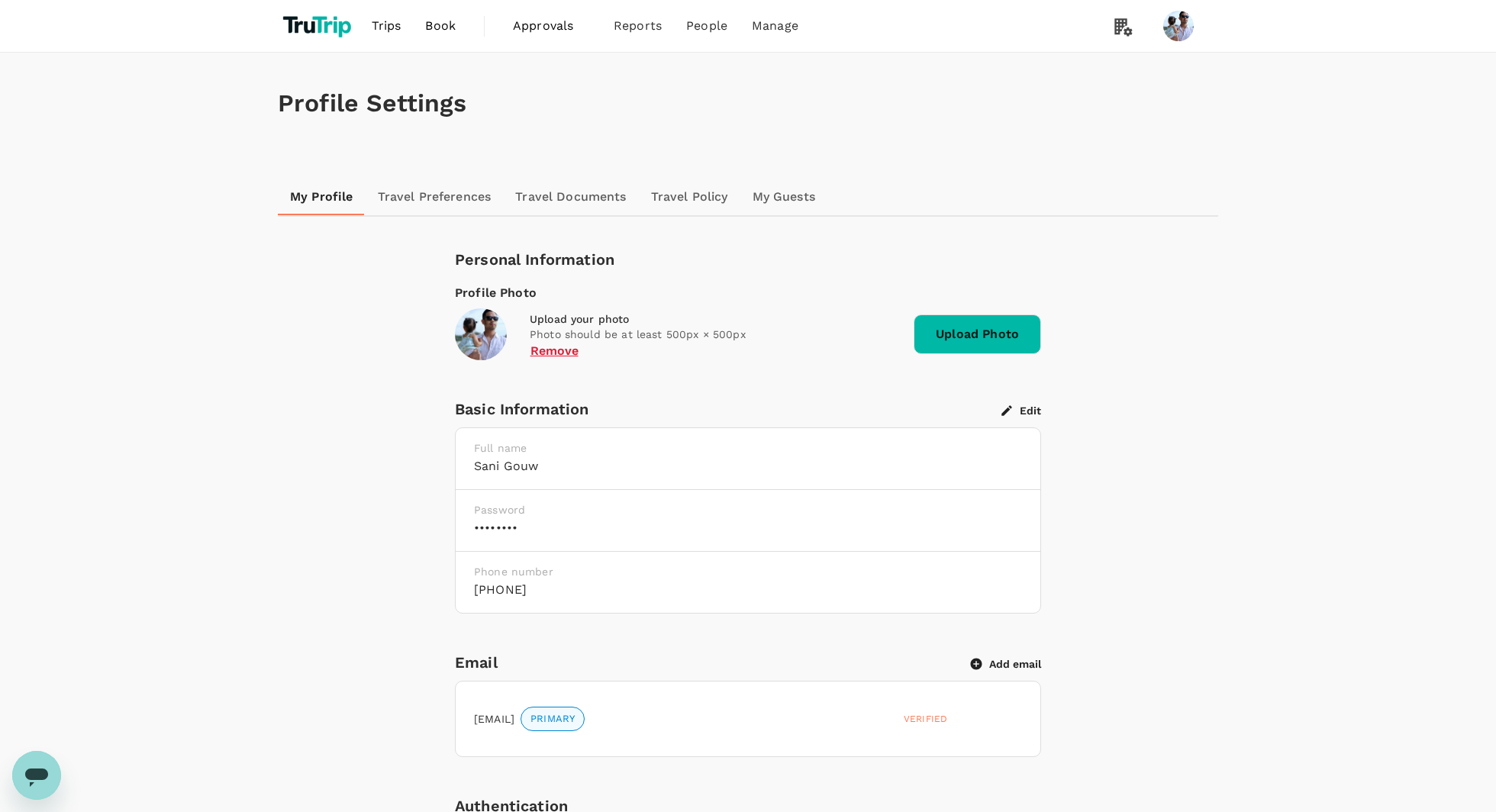 click on "Travel Preferences" at bounding box center [434, 197] 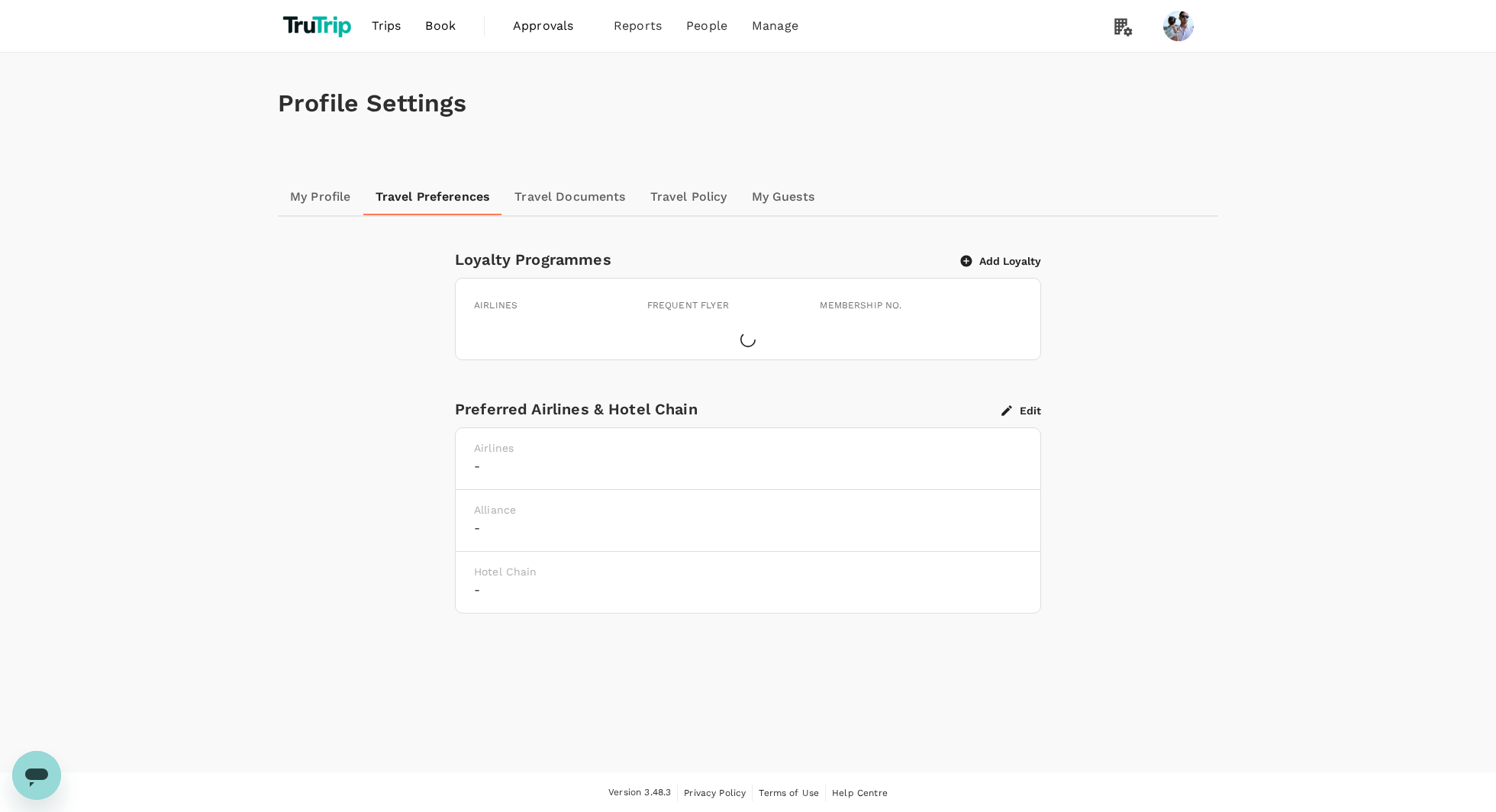 click on "Travel Documents" at bounding box center (569, 197) 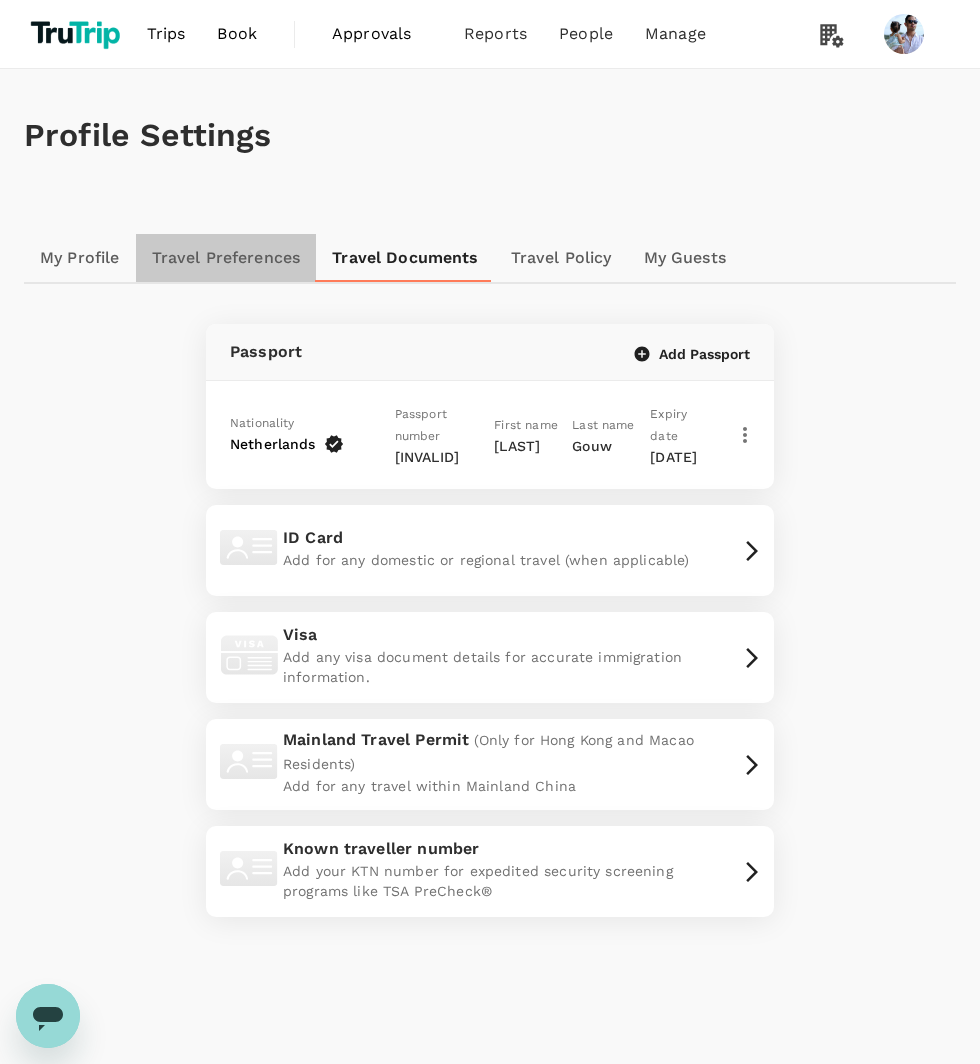 click on "Travel Preferences" at bounding box center (226, 258) 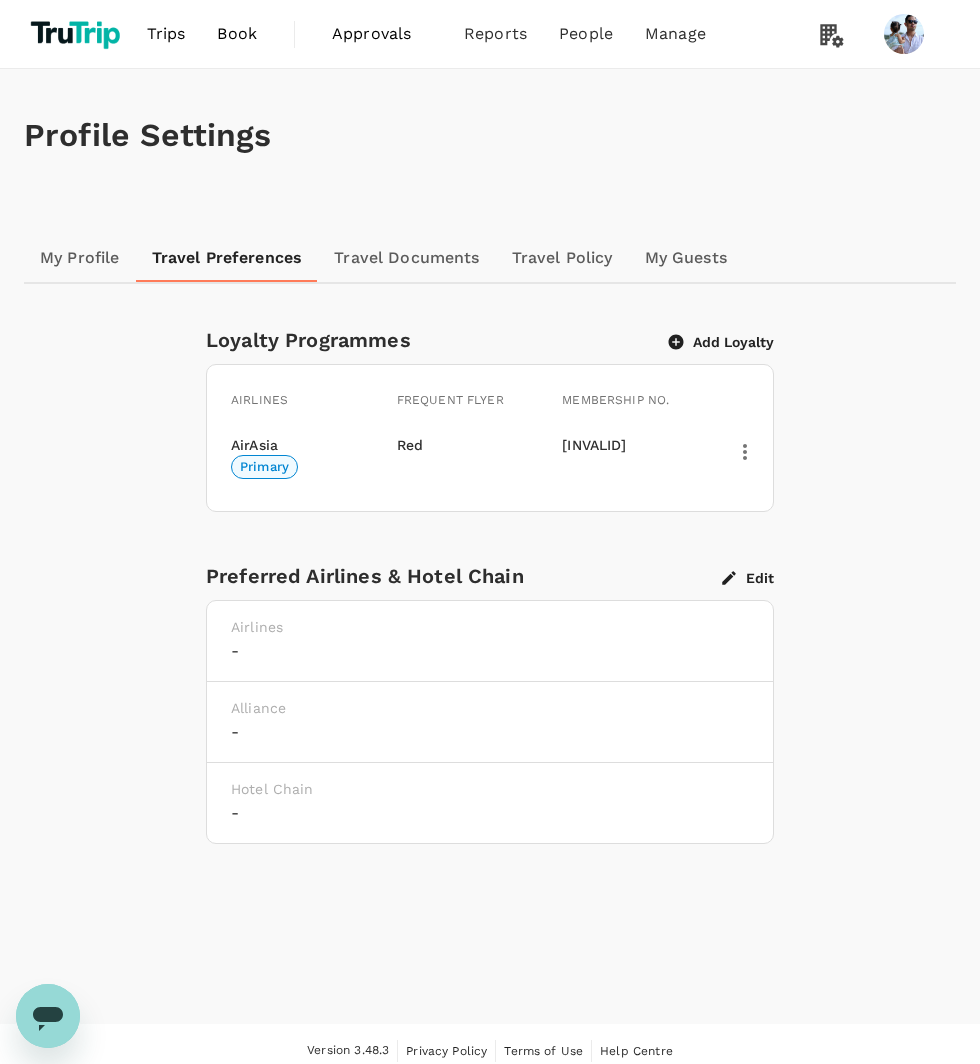 click on "Travel Documents" at bounding box center [406, 258] 